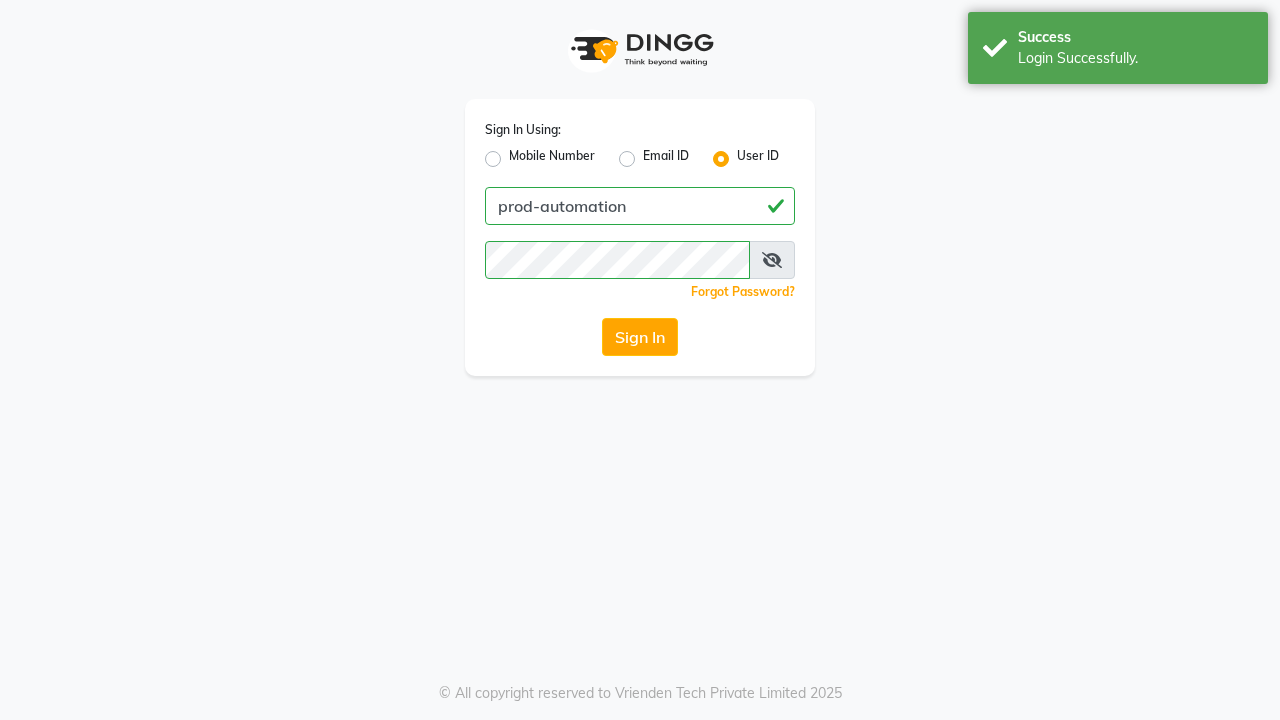 scroll, scrollTop: 0, scrollLeft: 0, axis: both 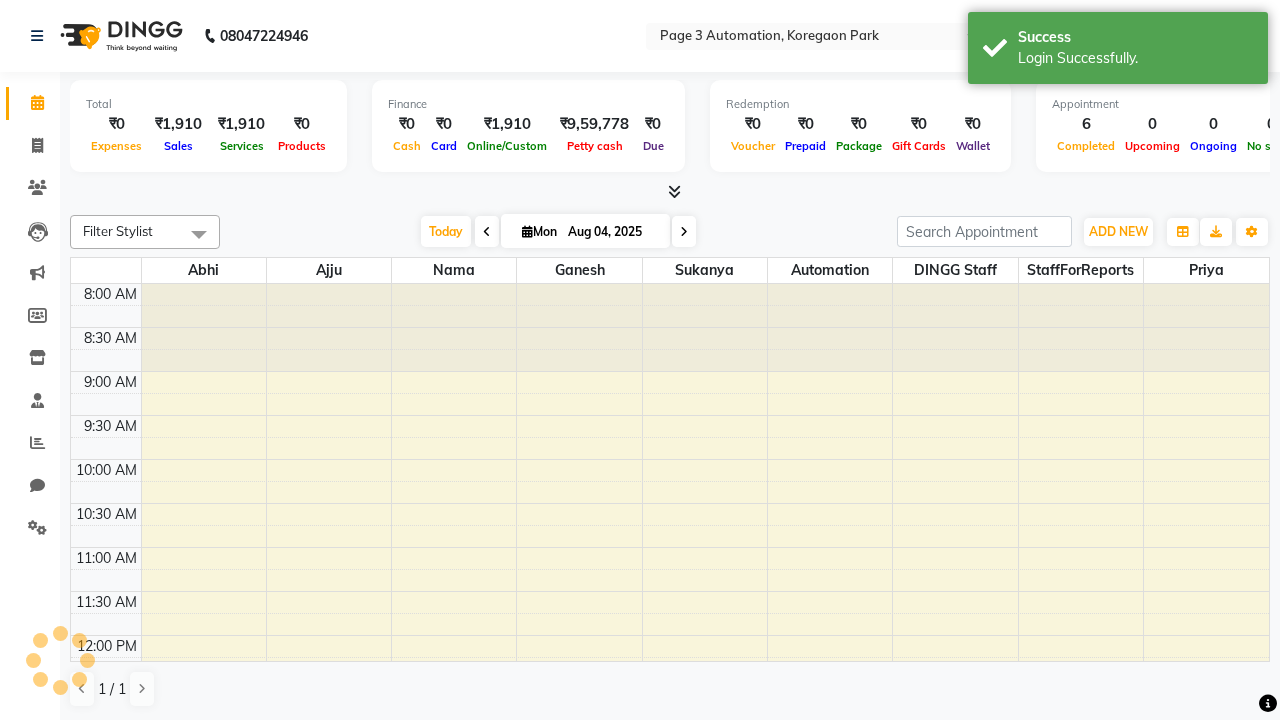 select on "en" 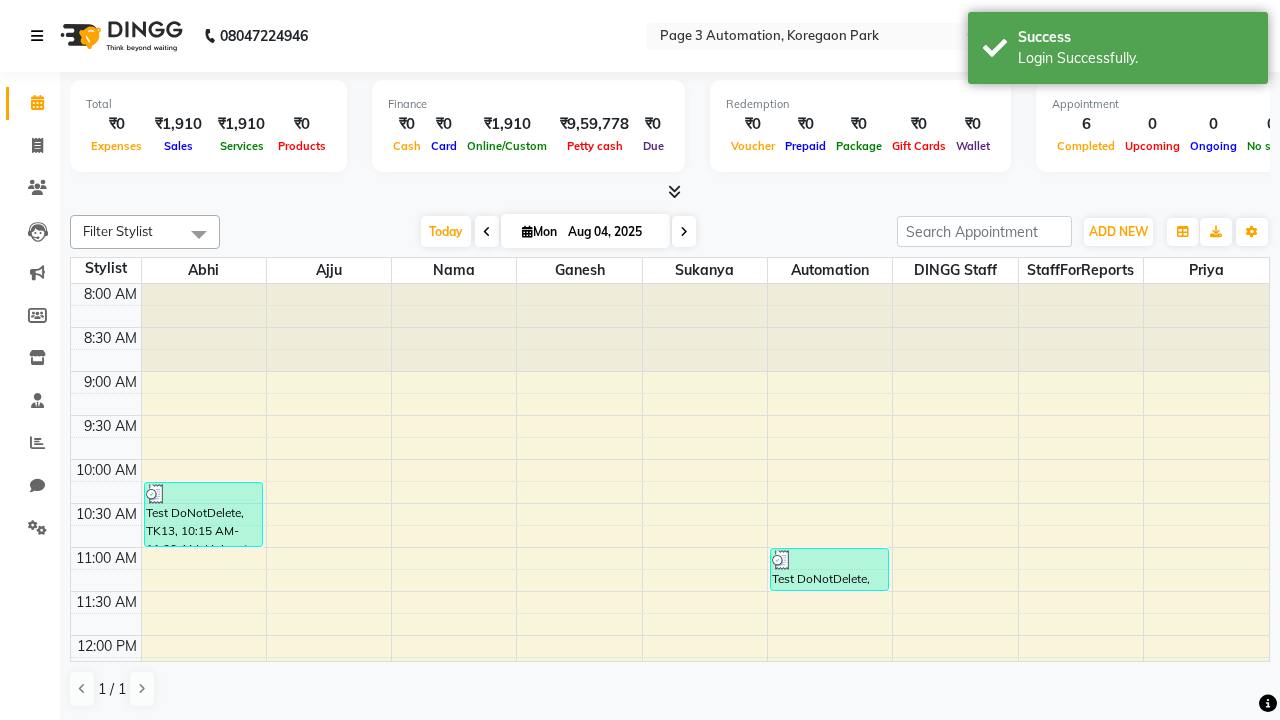 click at bounding box center [37, 36] 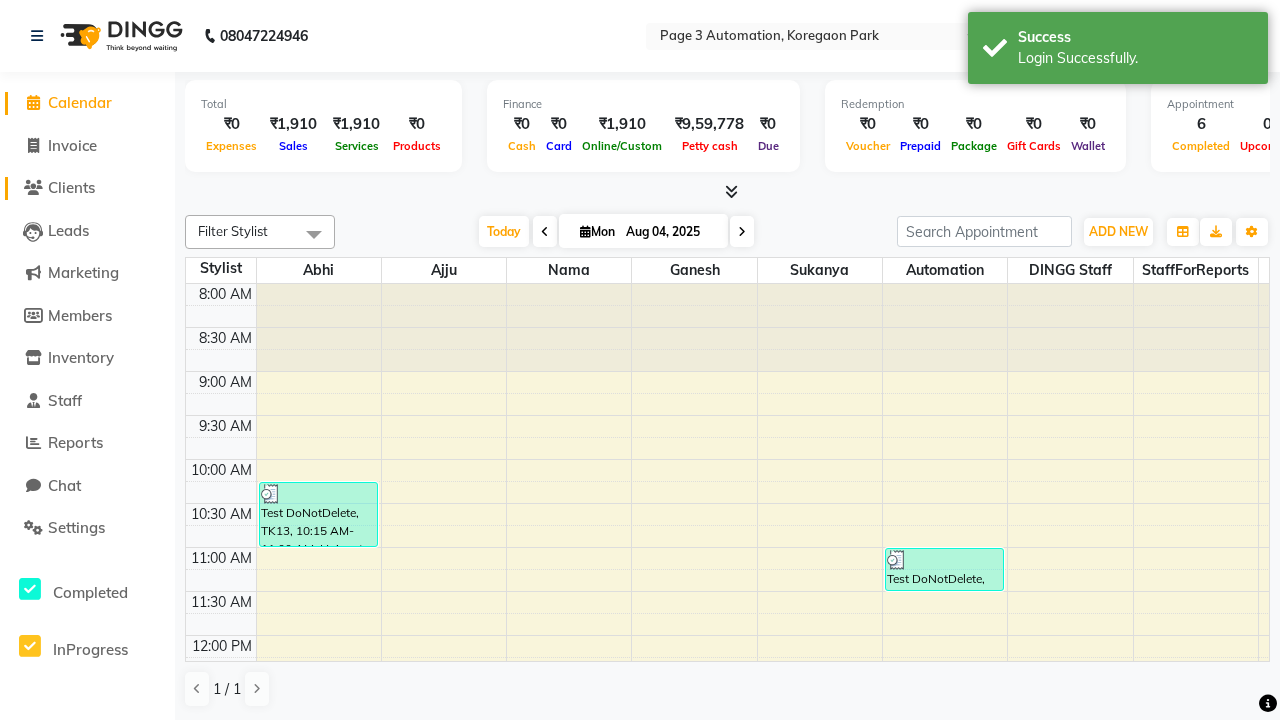 click on "Clients" 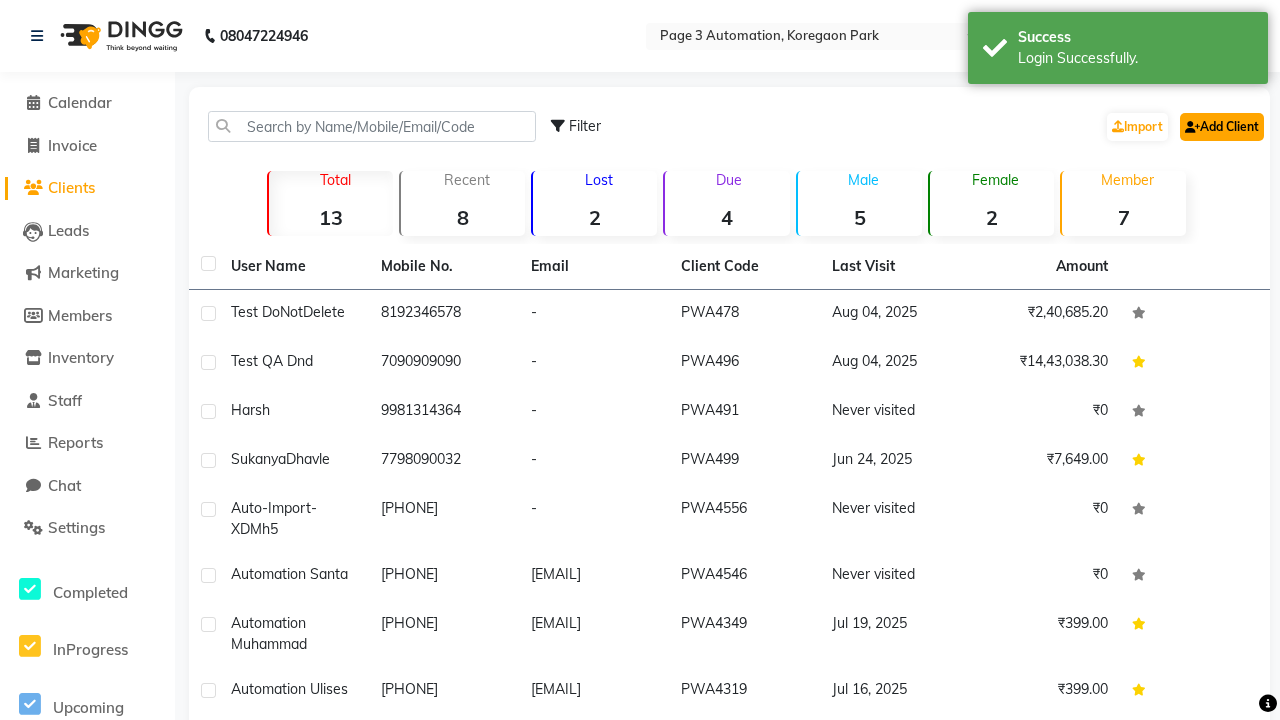 click on "Add Client" 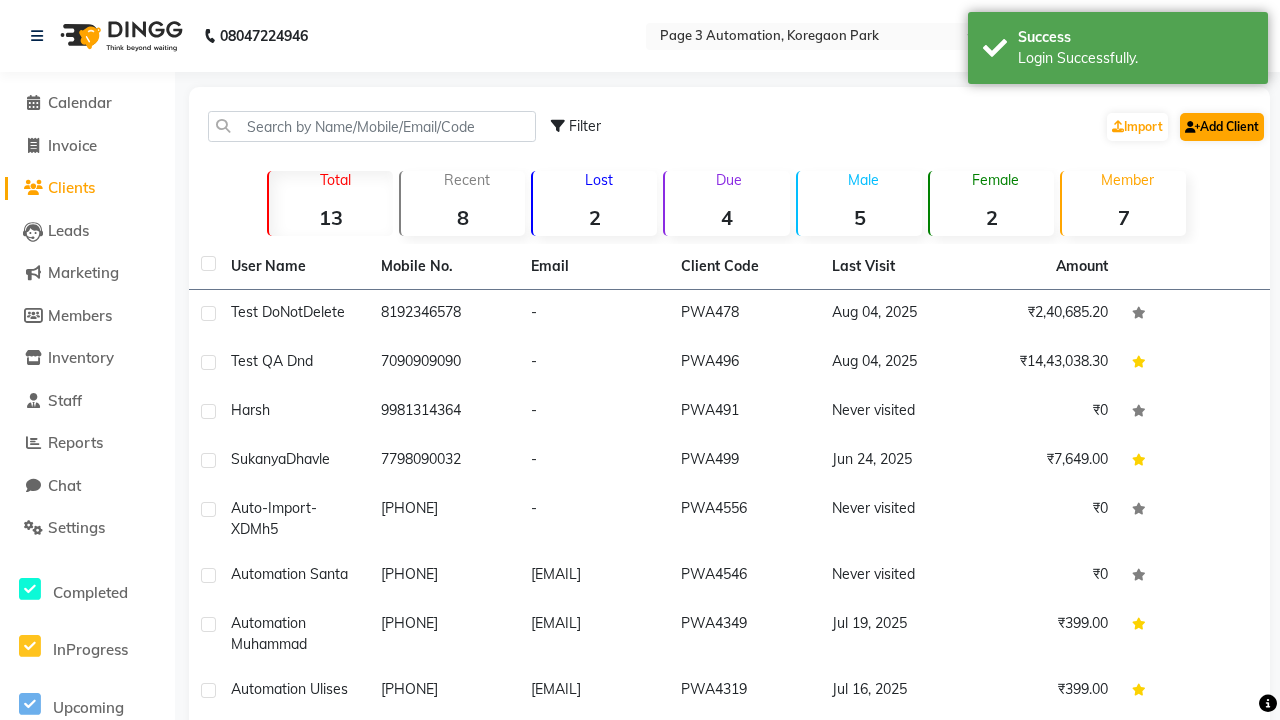 select on "22" 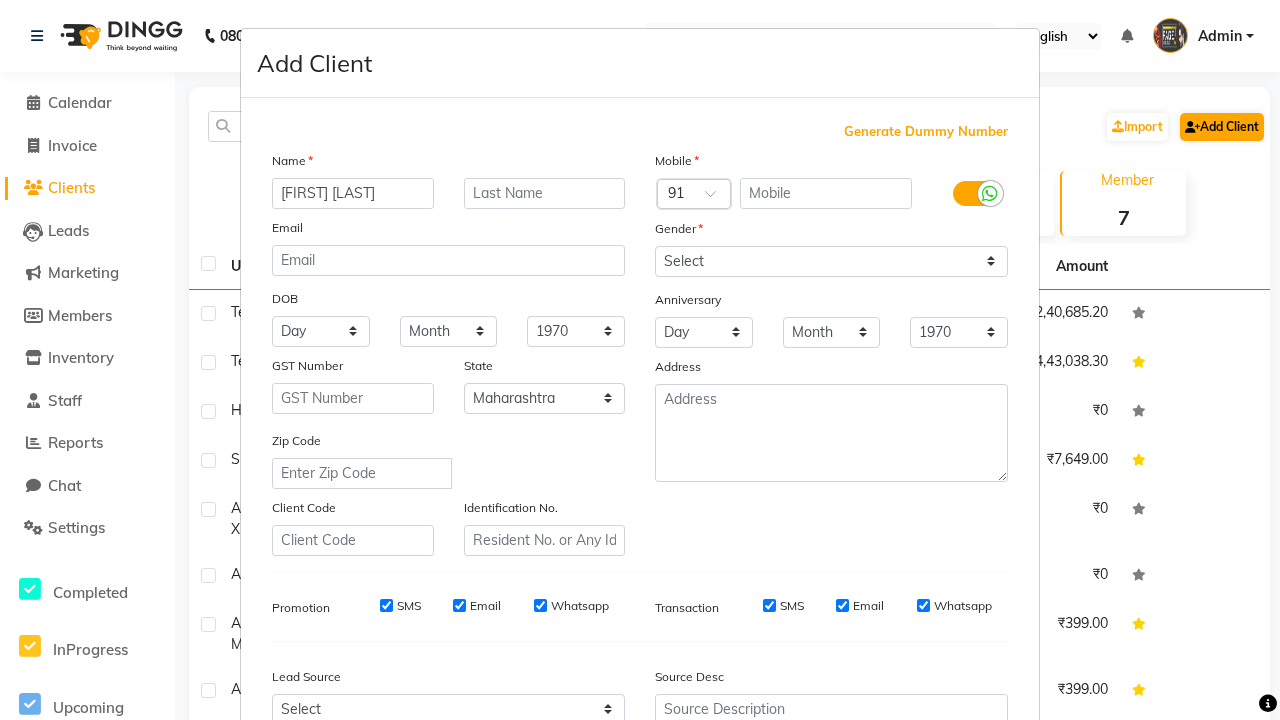 type on "[FIRST] [LAST]" 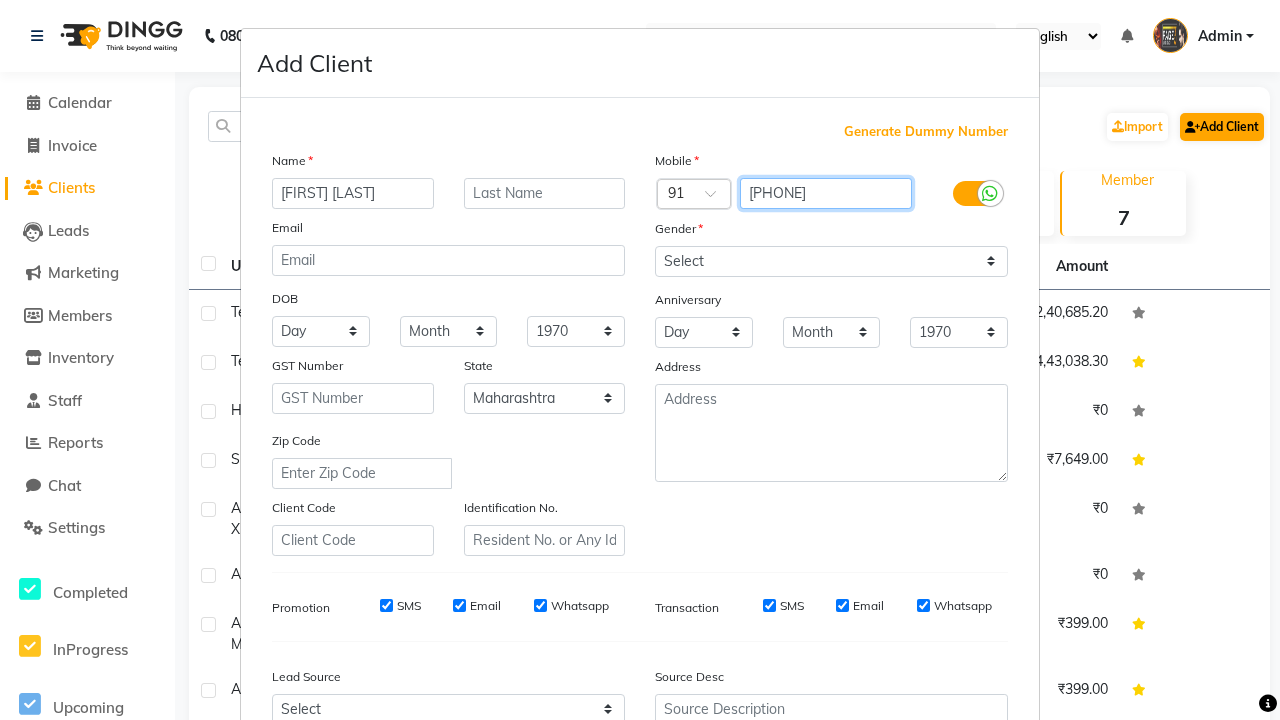 type on "9935226523" 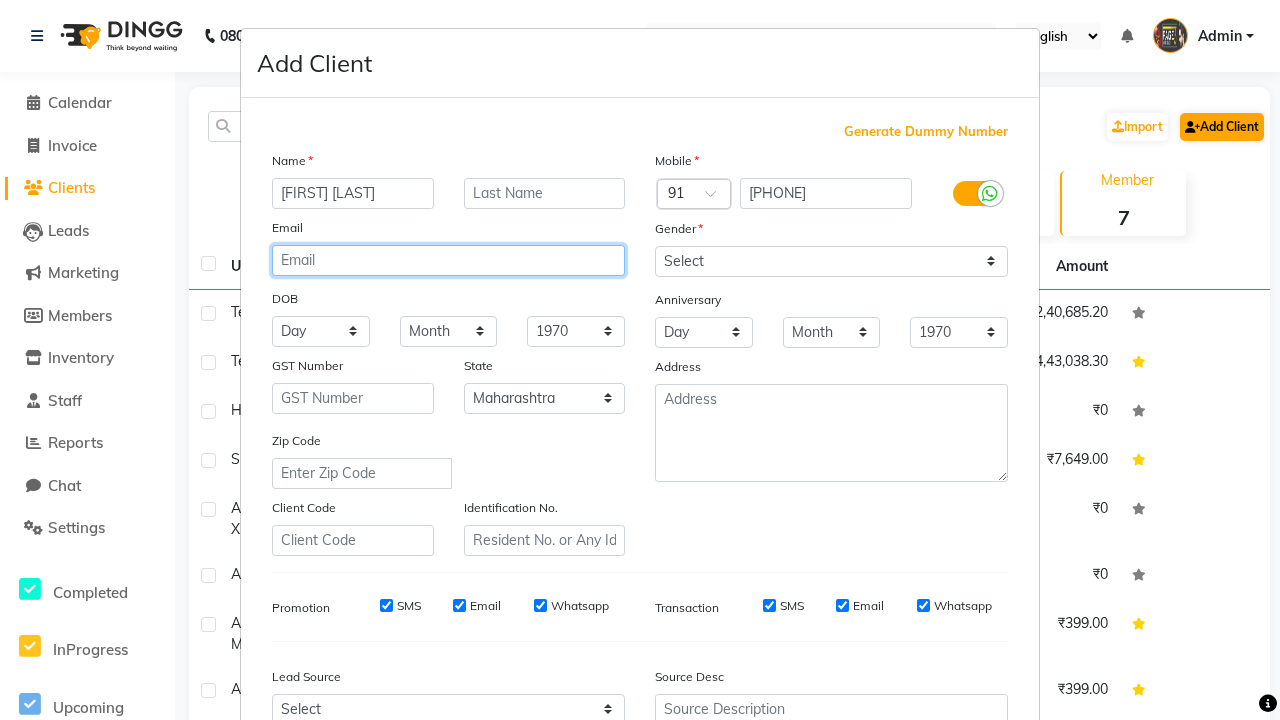 type on "i3yH4qMldb@AazLB.com" 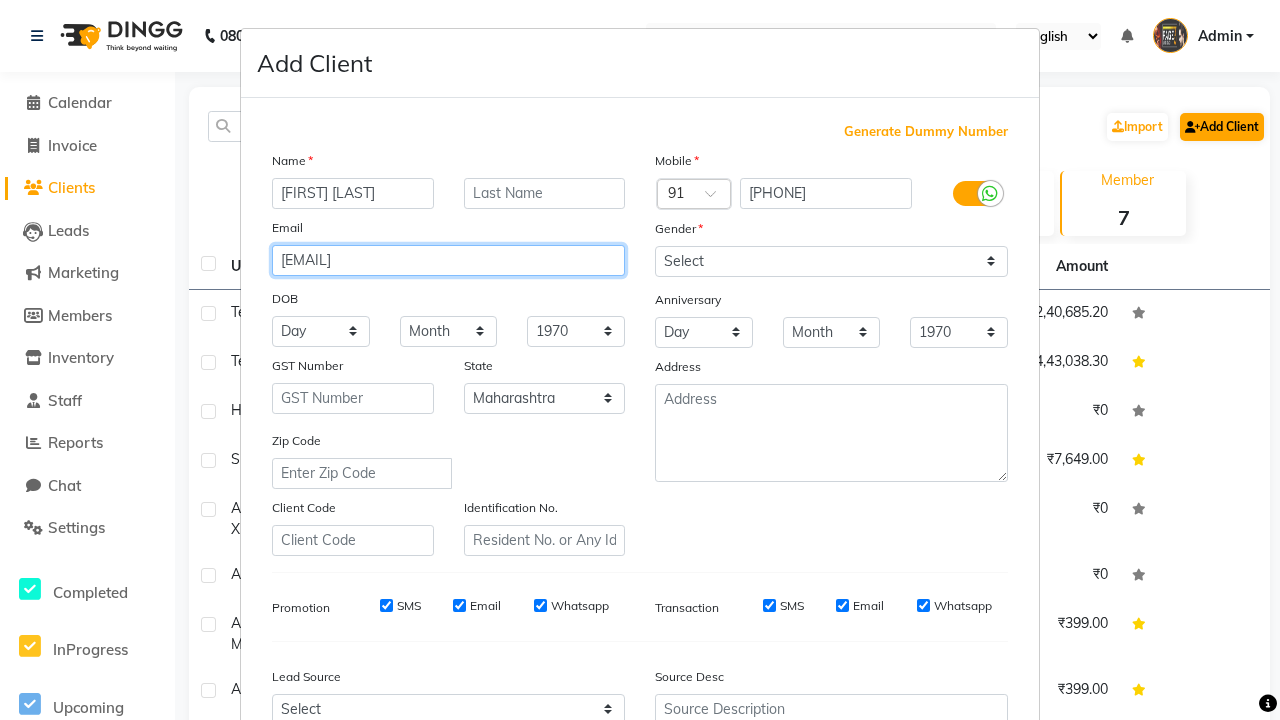 select on "male" 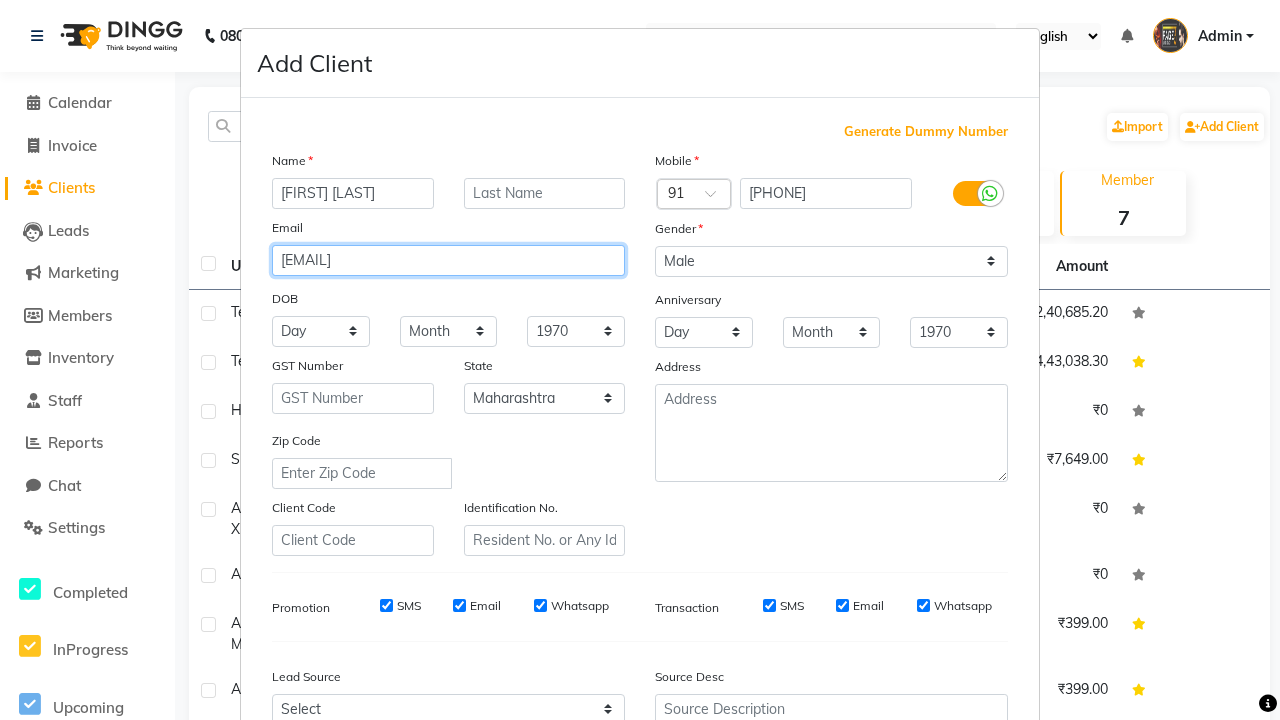 type on "i3yH4qMldb@AazLB.com" 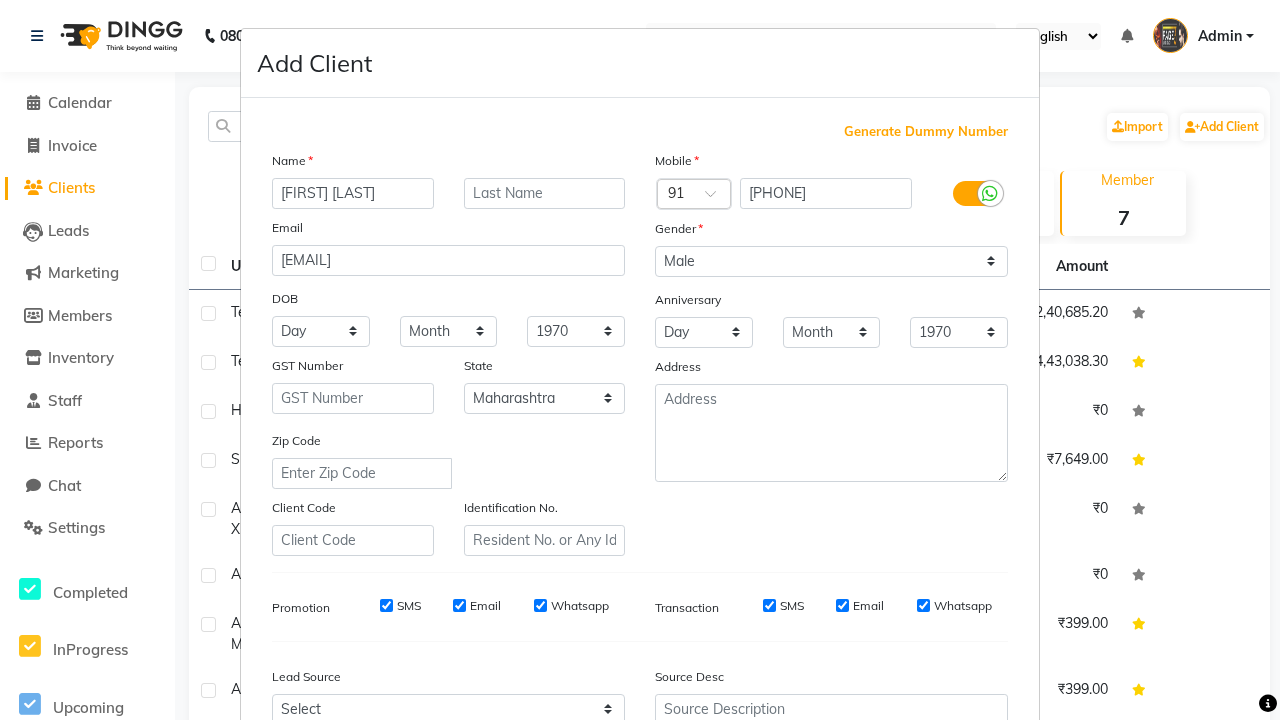 click on "Add" at bounding box center [906, 855] 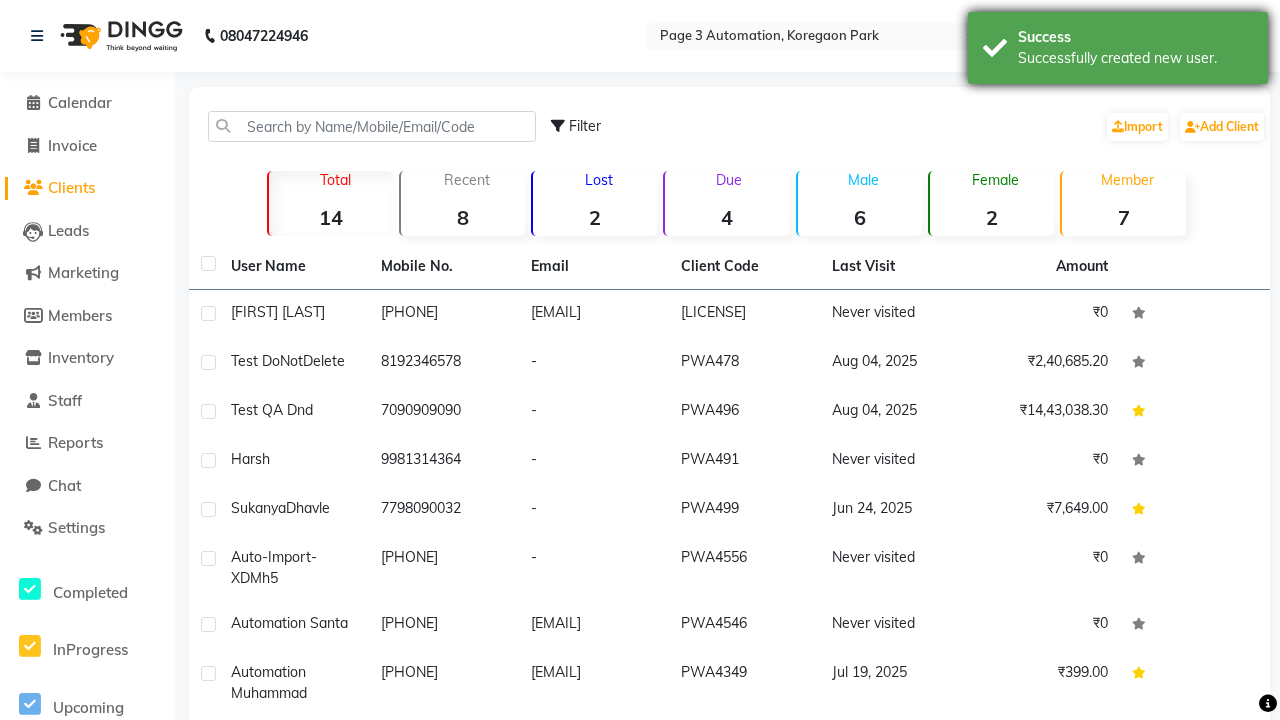 click on "Successfully created new user." at bounding box center (1135, 58) 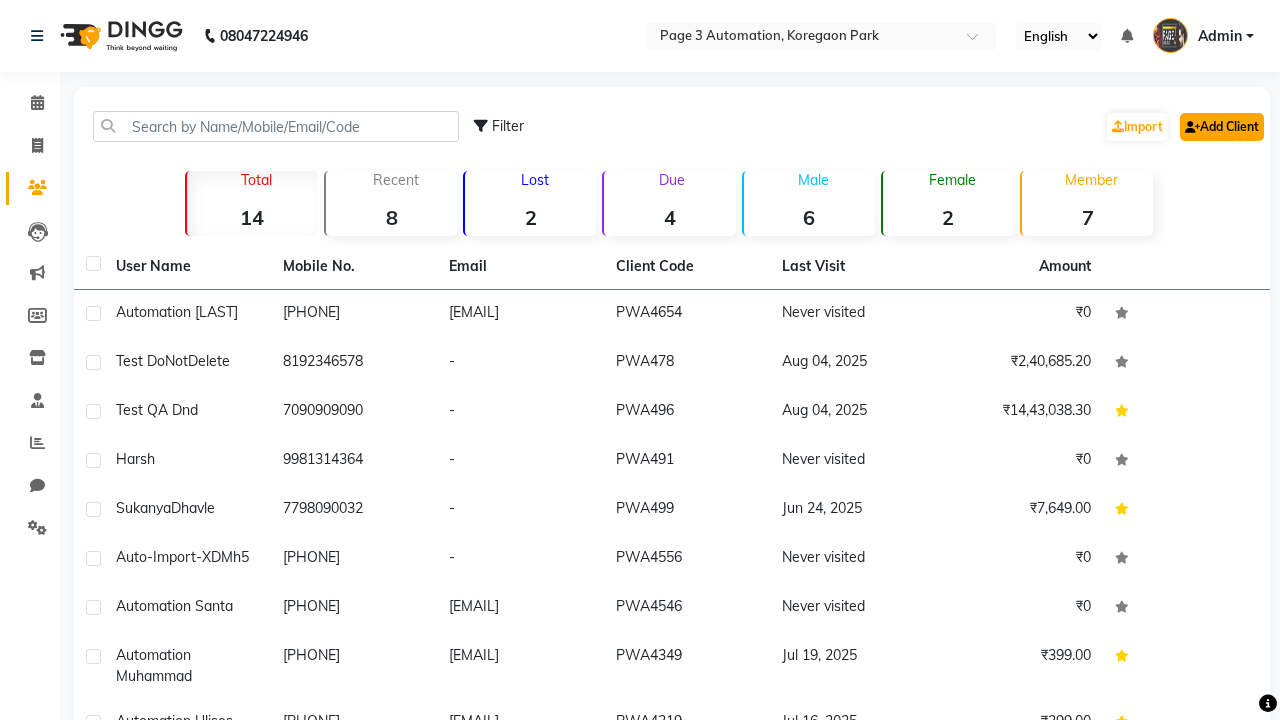 click on "Add Client" 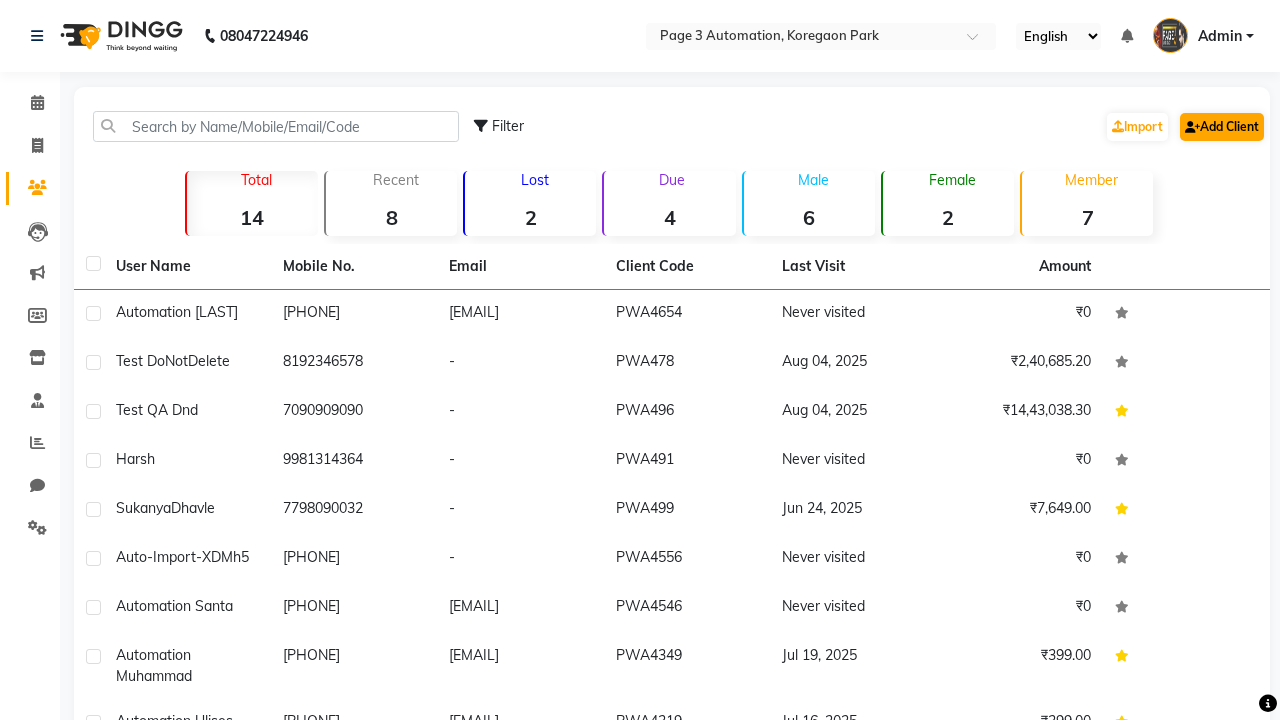 scroll, scrollTop: 0, scrollLeft: 0, axis: both 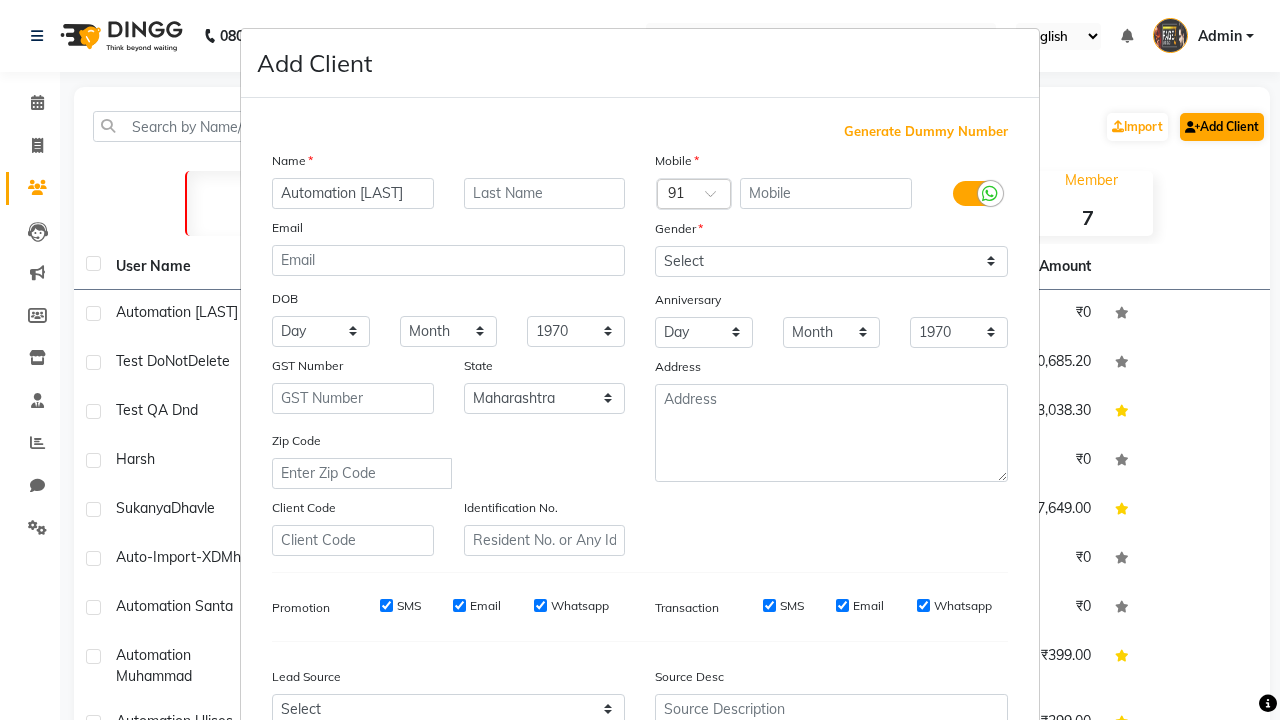 type on "[FIRST] [LAST]" 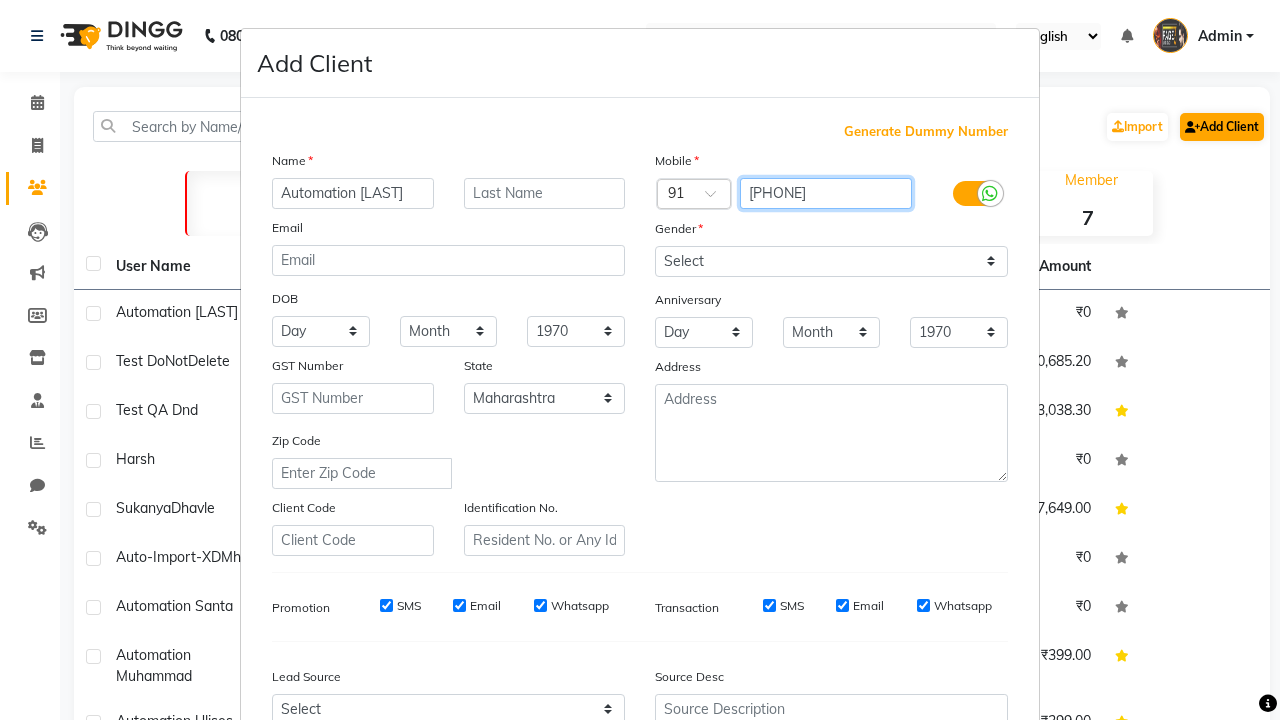 type on "[PHONE]" 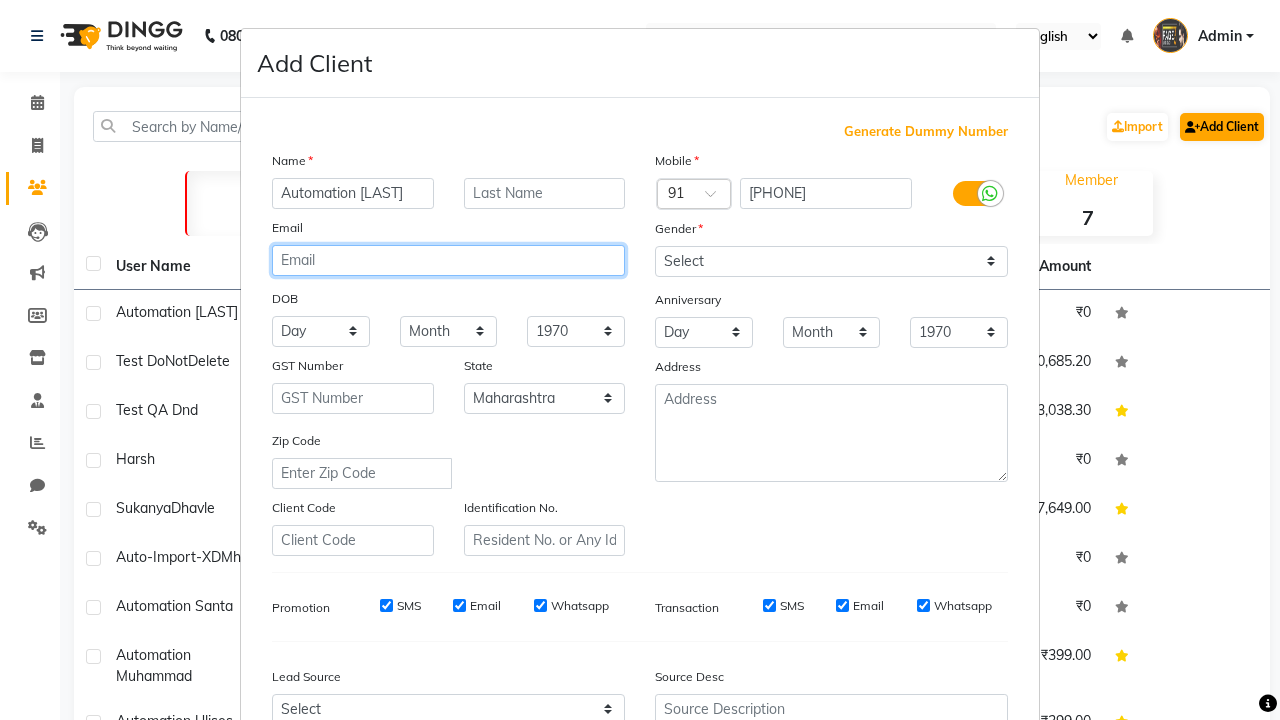 type on "[EMAIL]" 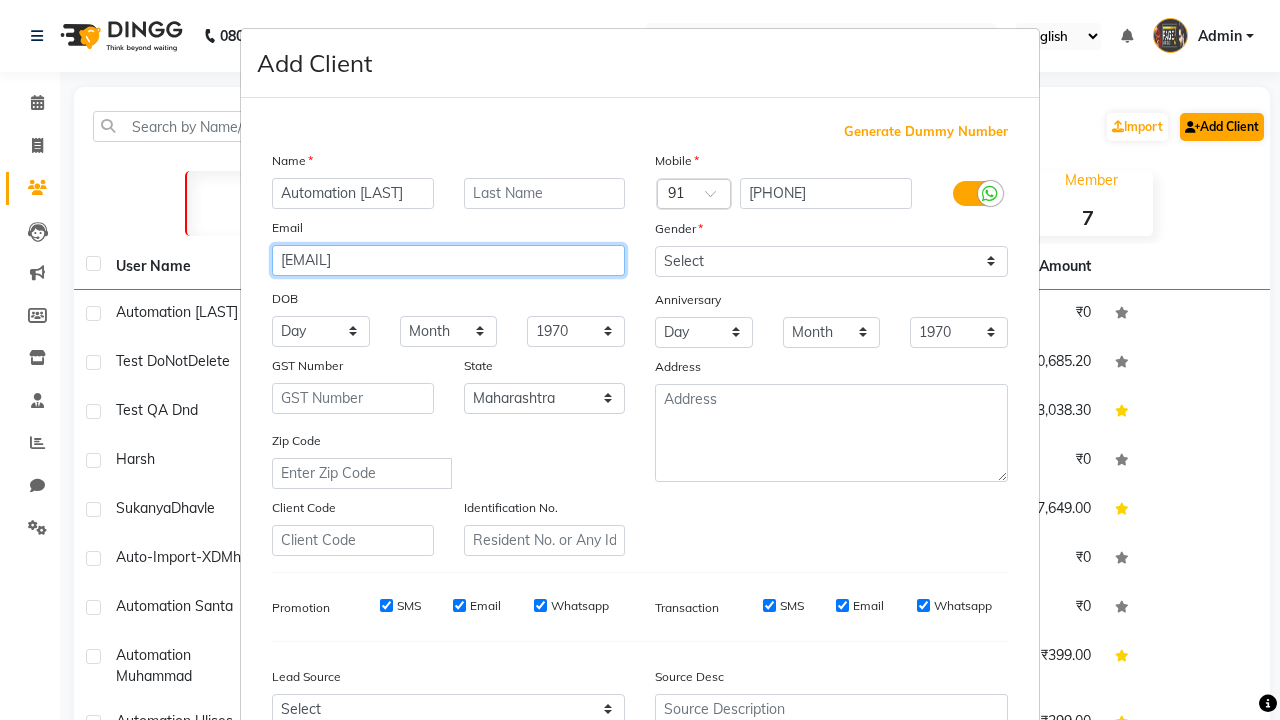 select on "male" 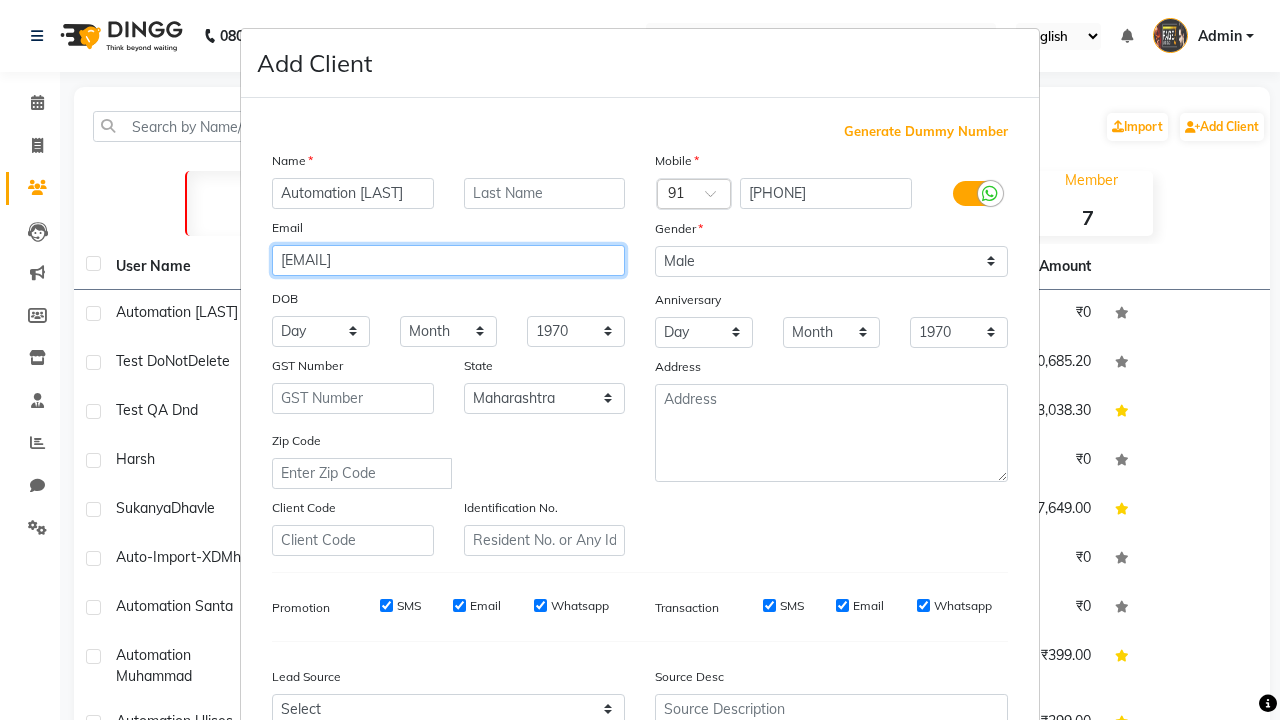 type on "[EMAIL]" 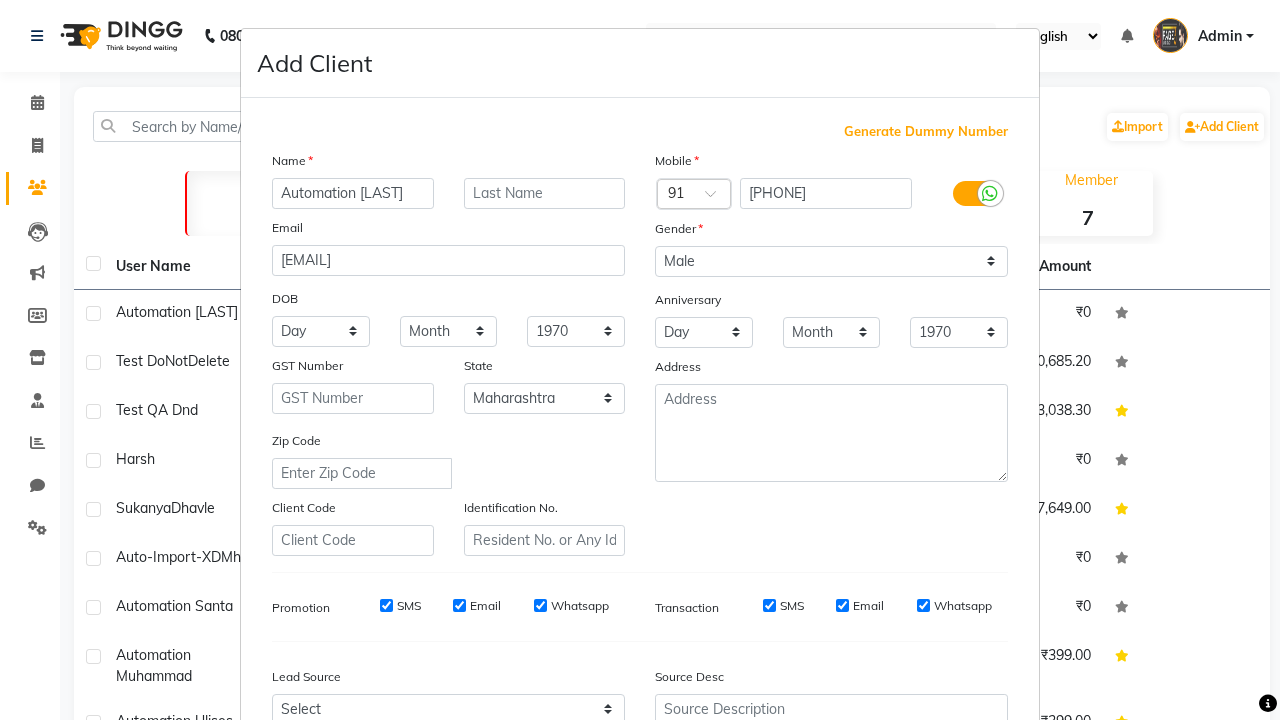 click on "Add" at bounding box center (906, 855) 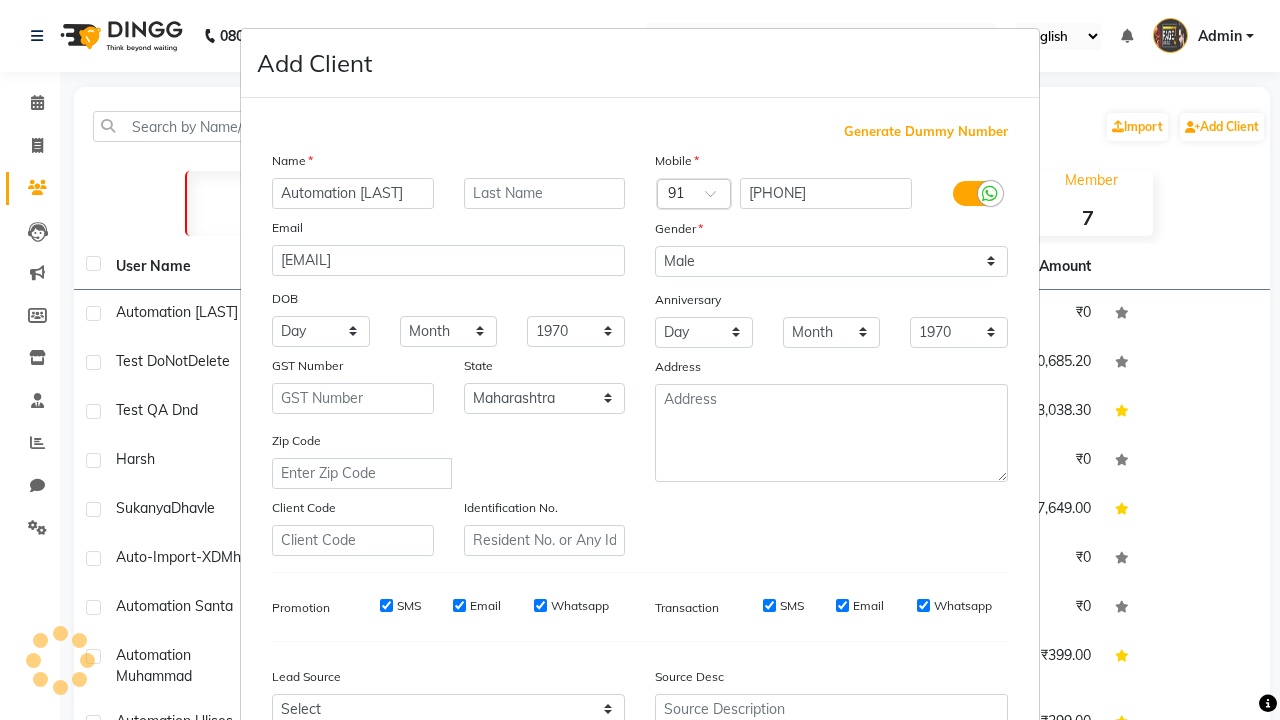 scroll, scrollTop: 203, scrollLeft: 0, axis: vertical 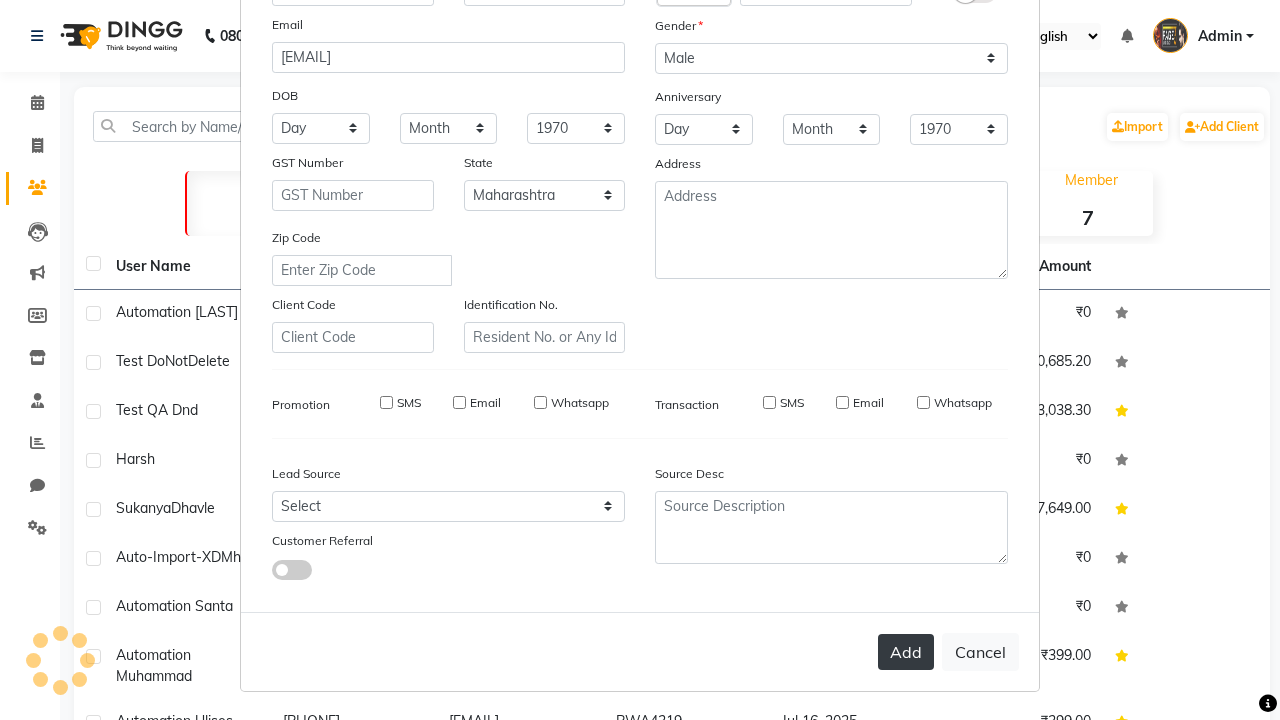 type 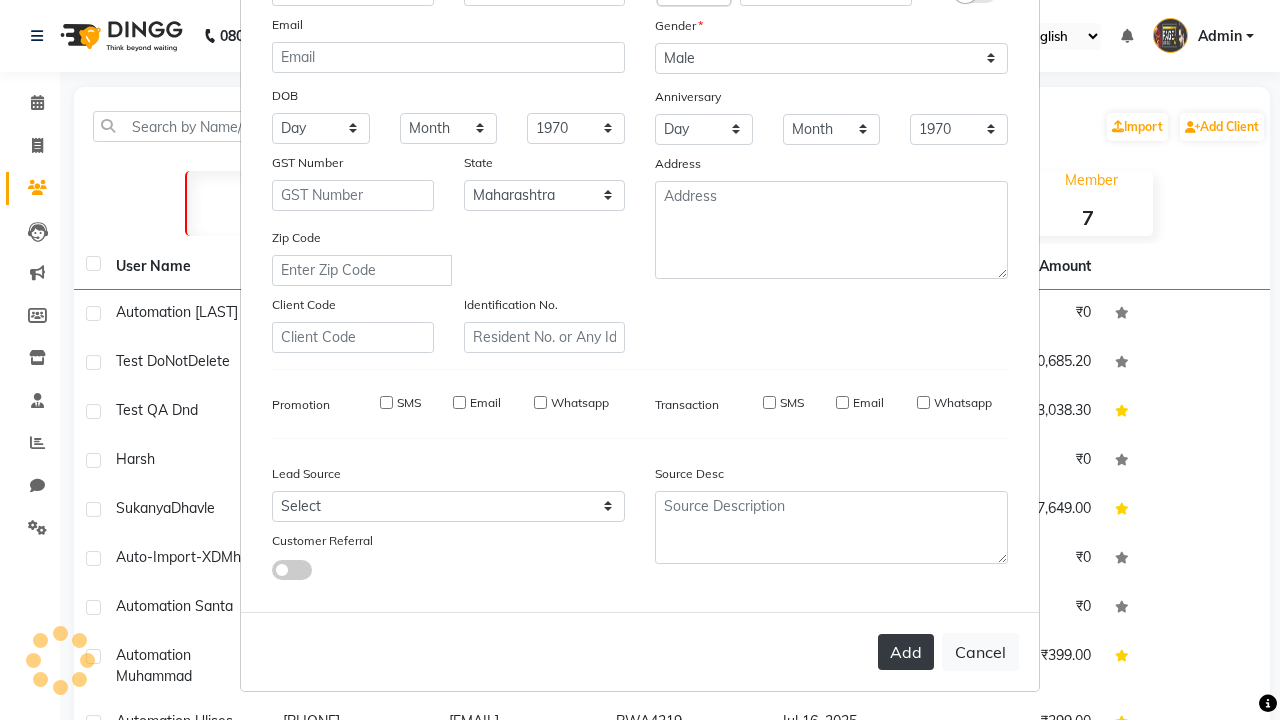 select 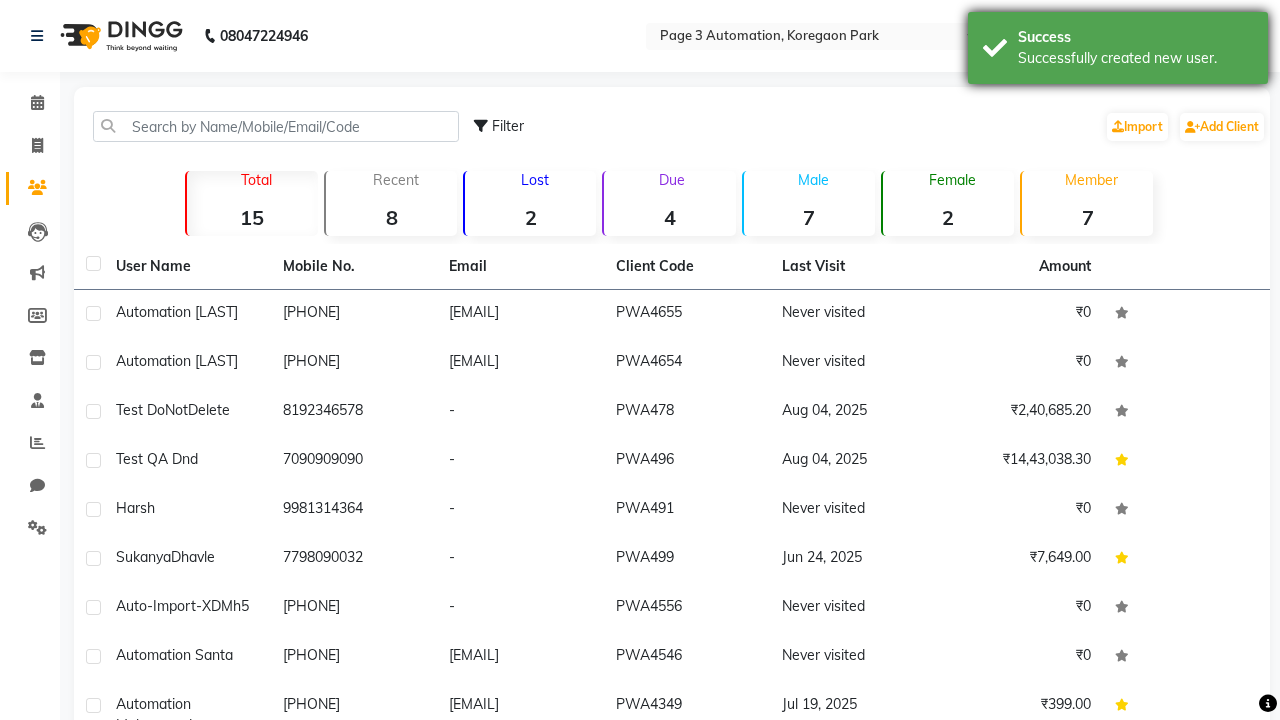 click on "Successfully created new user." at bounding box center (1135, 58) 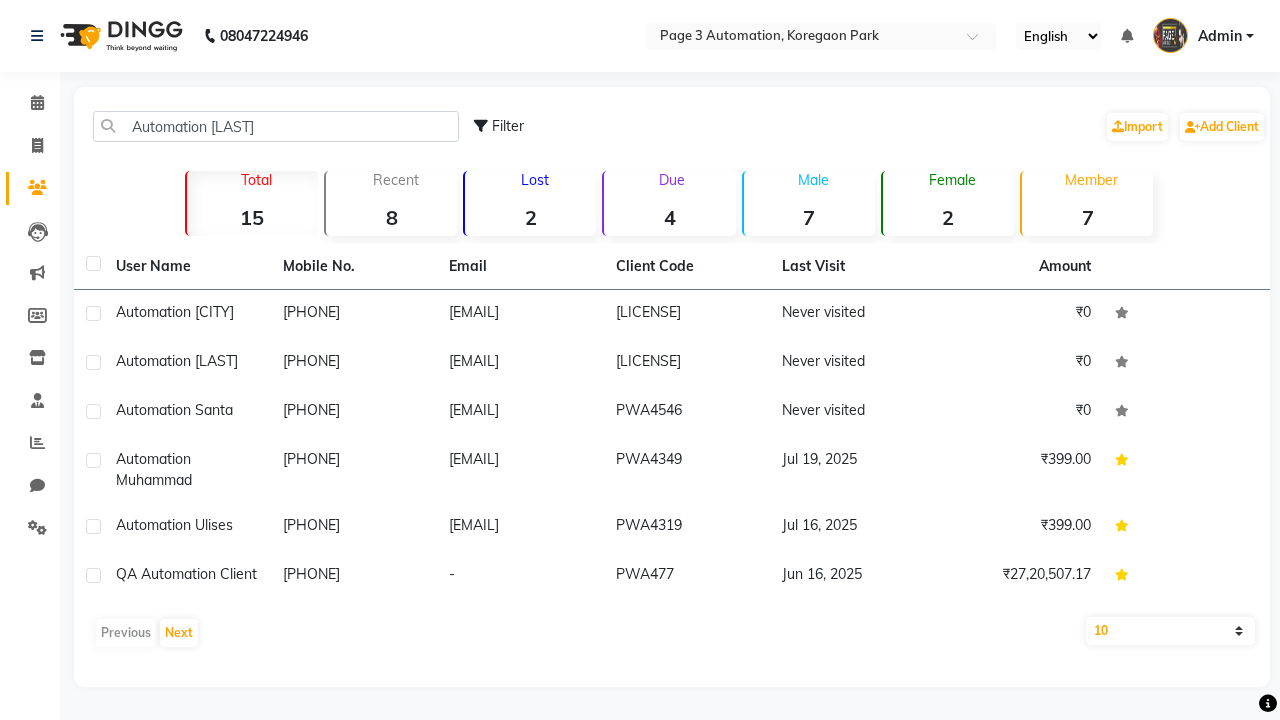 scroll, scrollTop: 0, scrollLeft: 0, axis: both 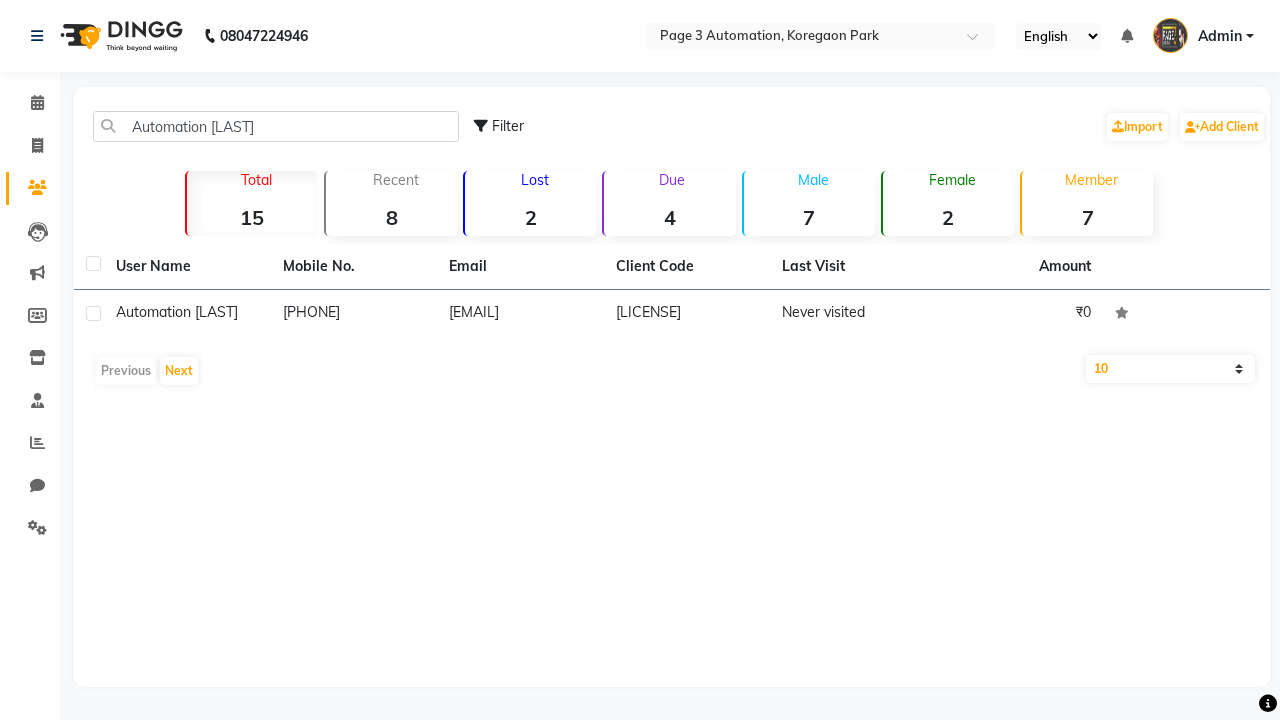 type on "[FIRST] [LAST]" 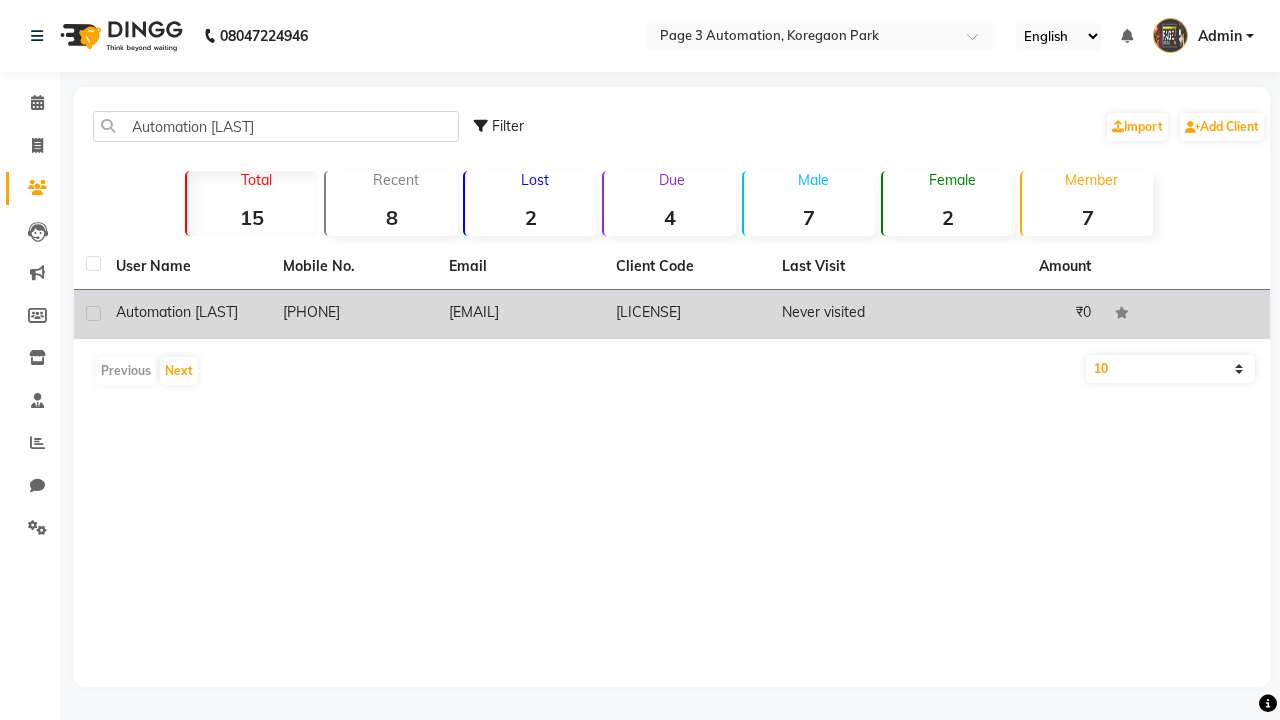 click on "PWA4654" 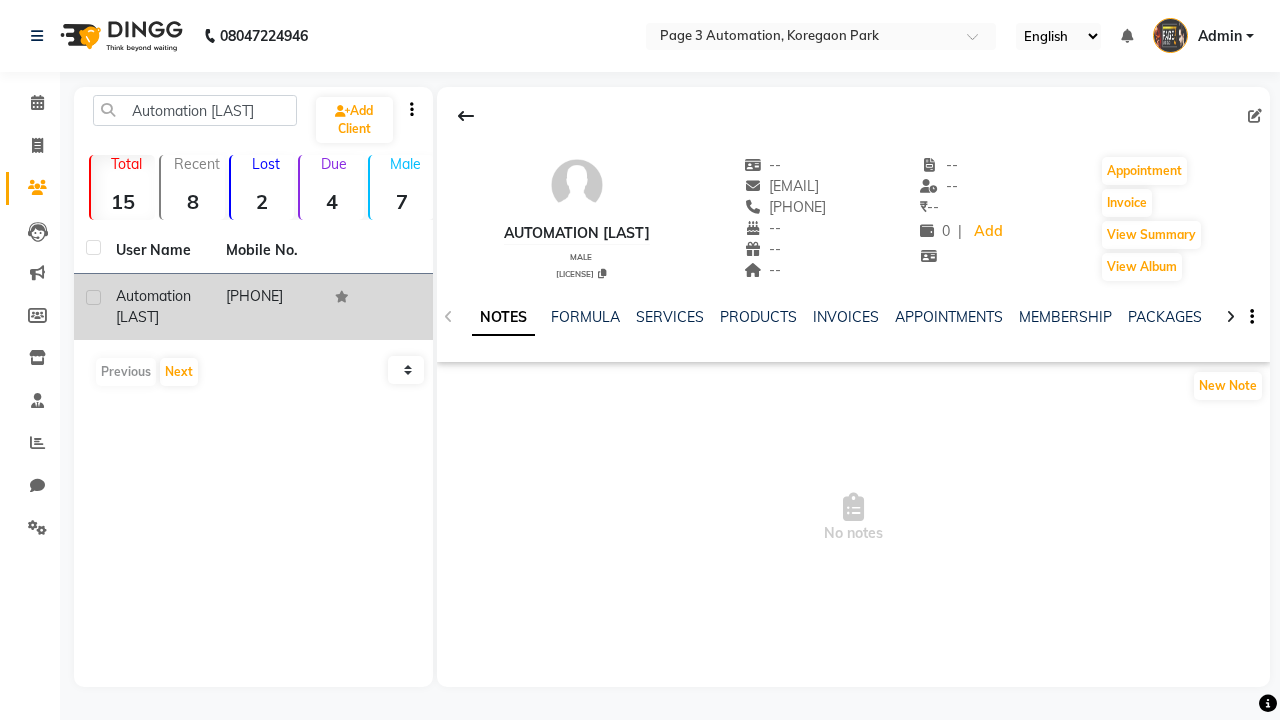 click on "FAMILY" 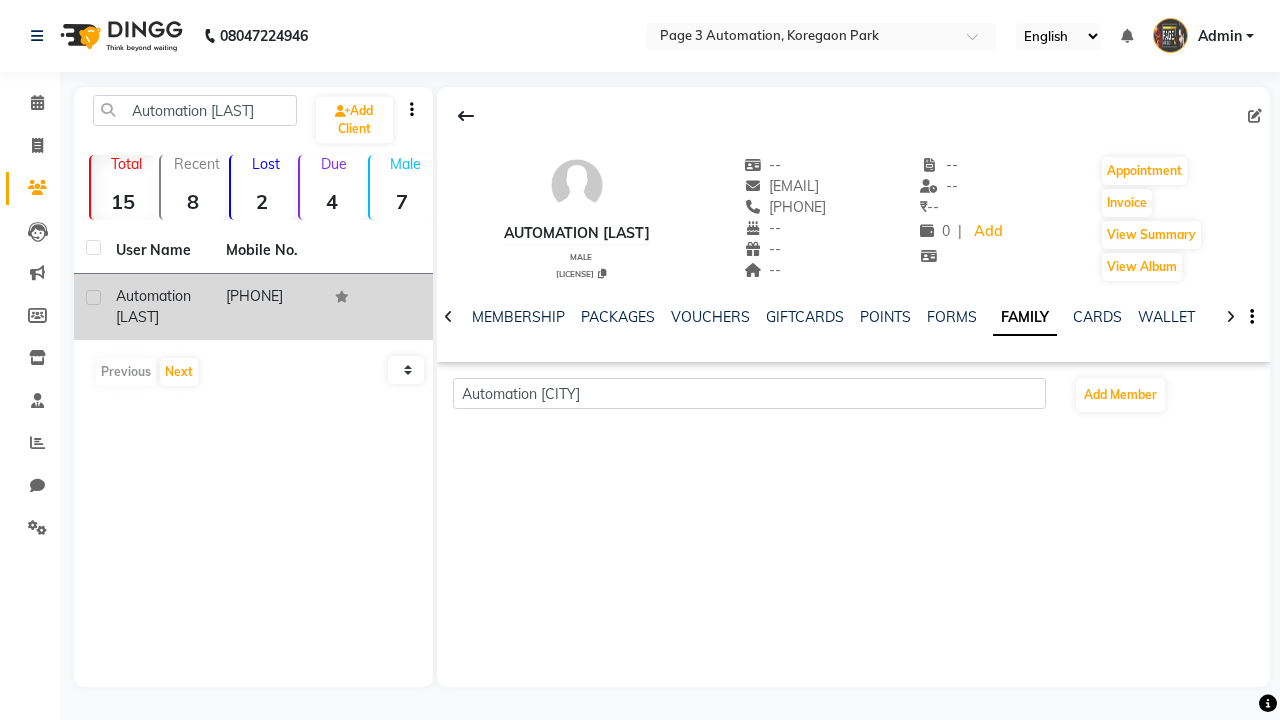 scroll, scrollTop: 0, scrollLeft: 353, axis: horizontal 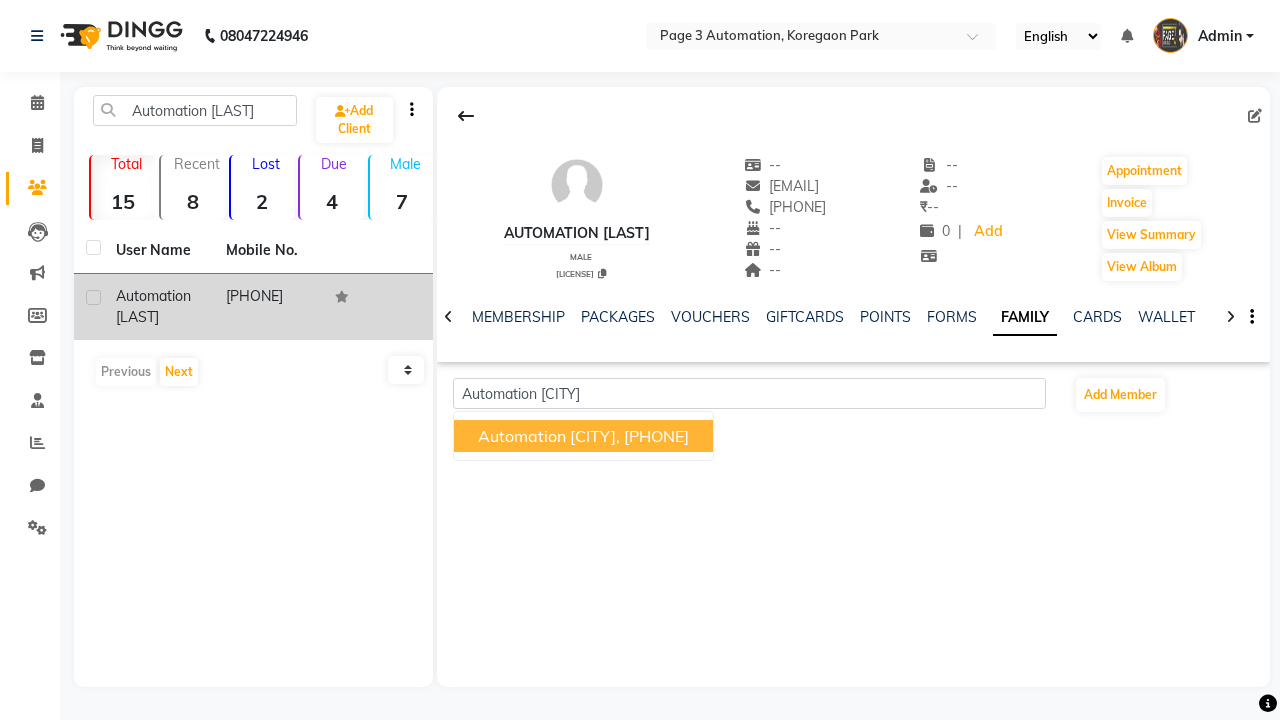 click on "Automation Loma," at bounding box center (549, 436) 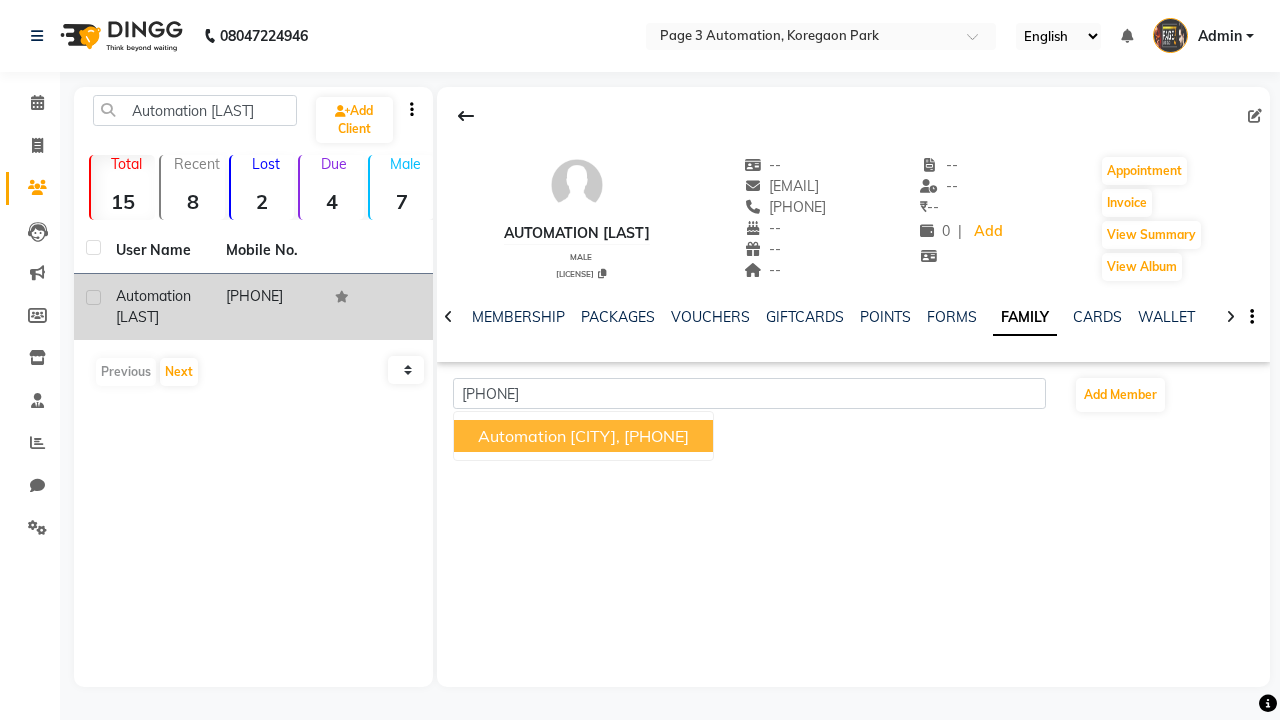 type on "[PHONE]" 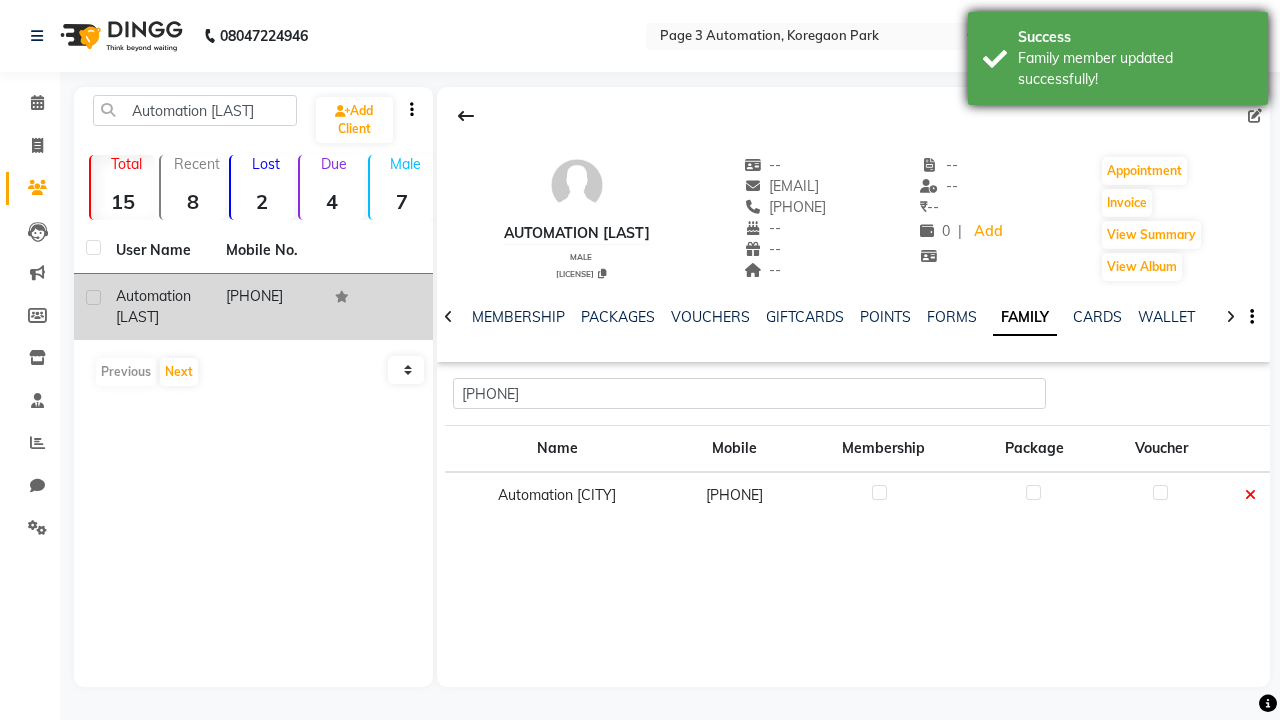 click on "Family member updated successfully!" at bounding box center (1135, 69) 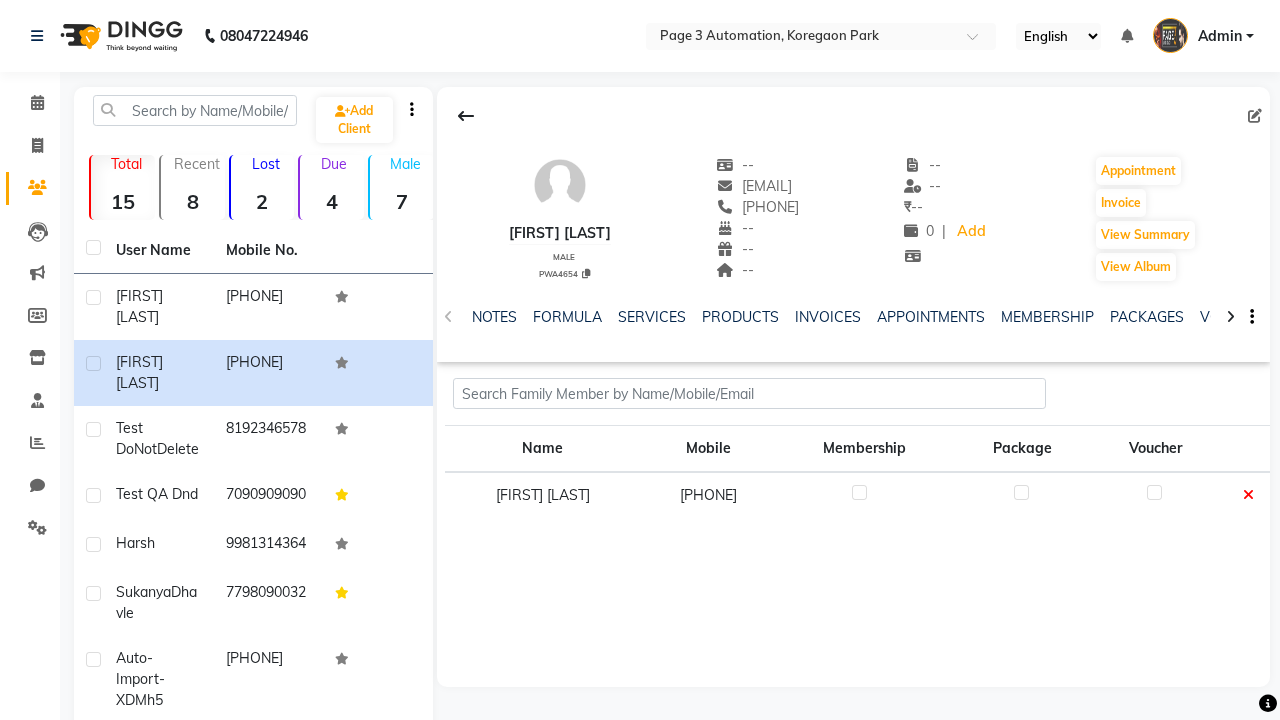 scroll, scrollTop: 0, scrollLeft: 0, axis: both 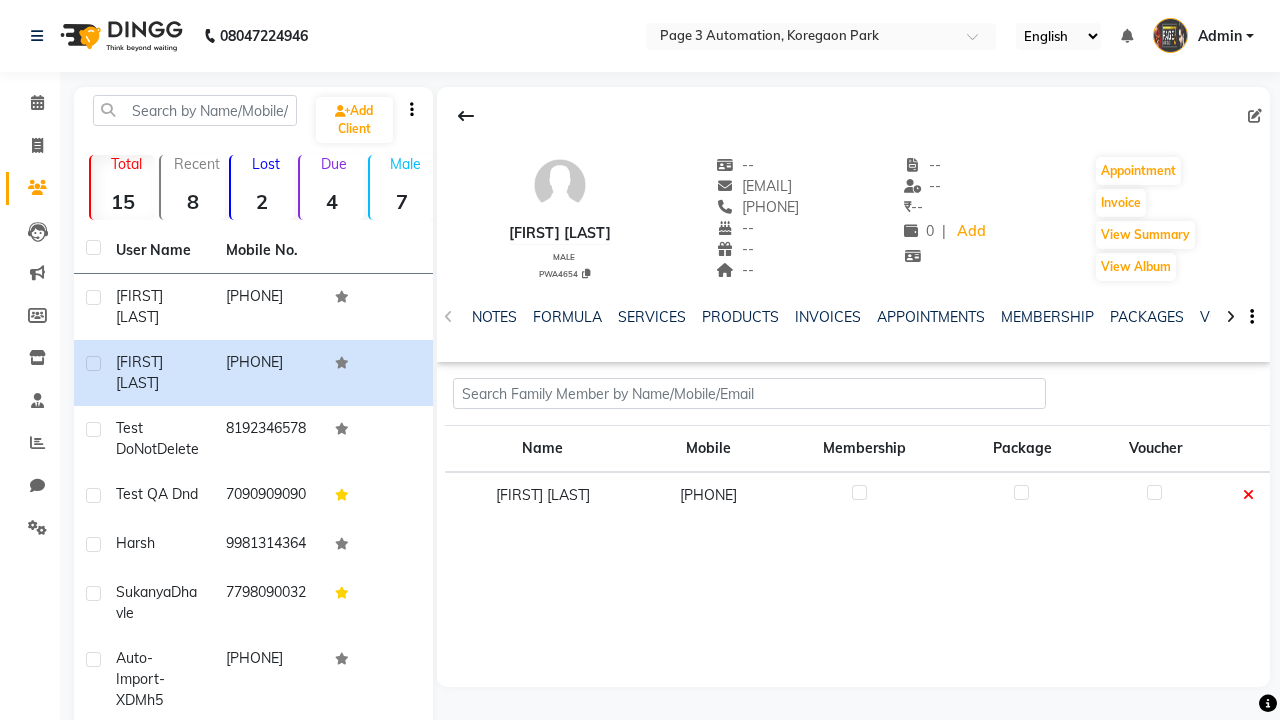 click 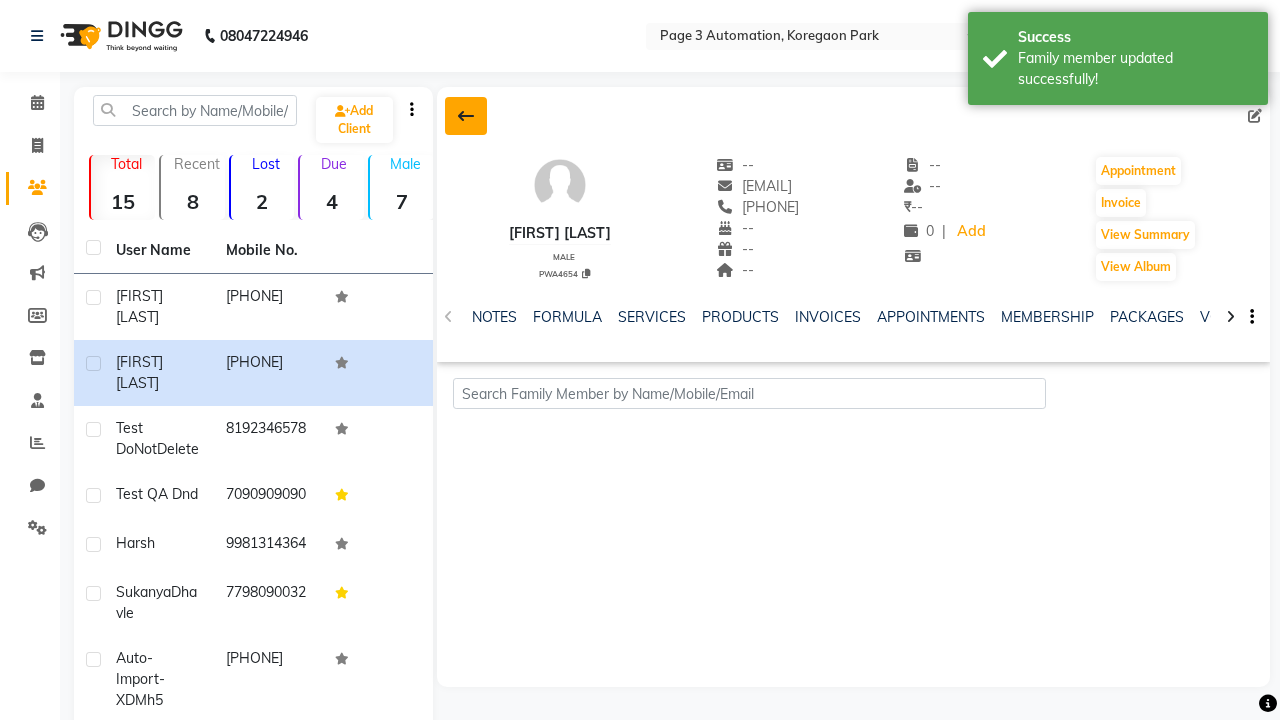 click on "Family member updated successfully!" at bounding box center (1135, 69) 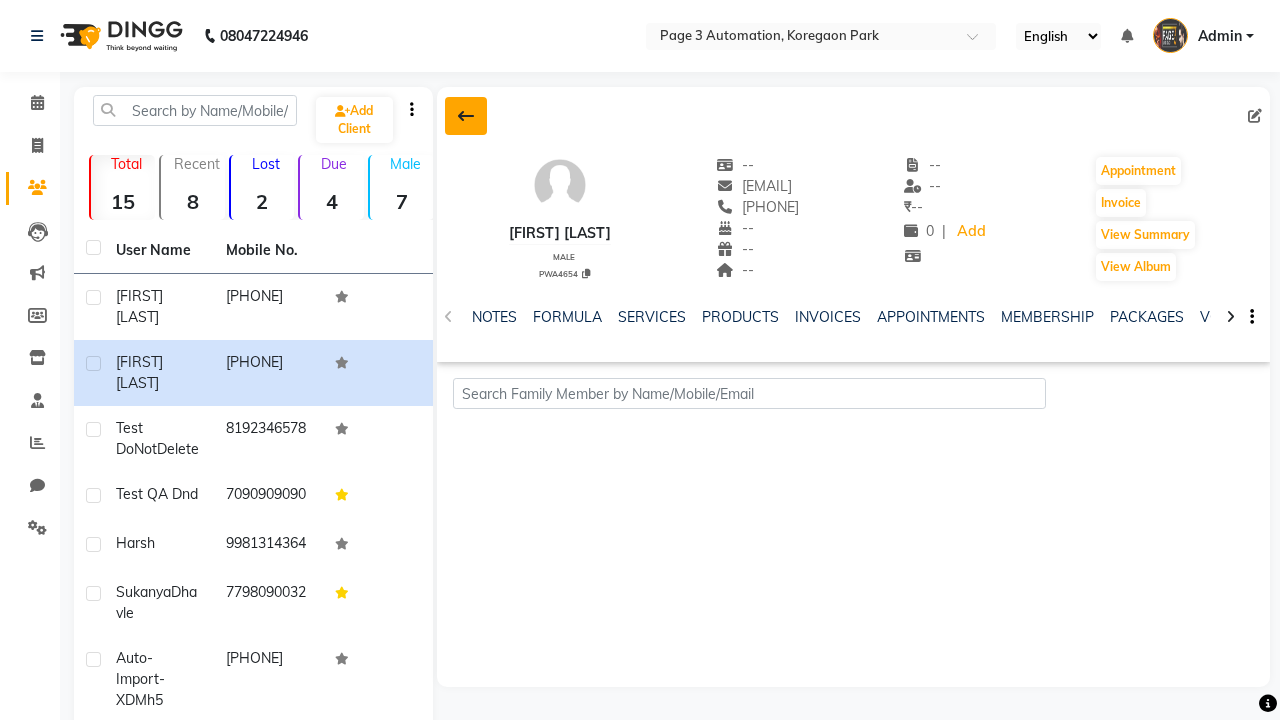click 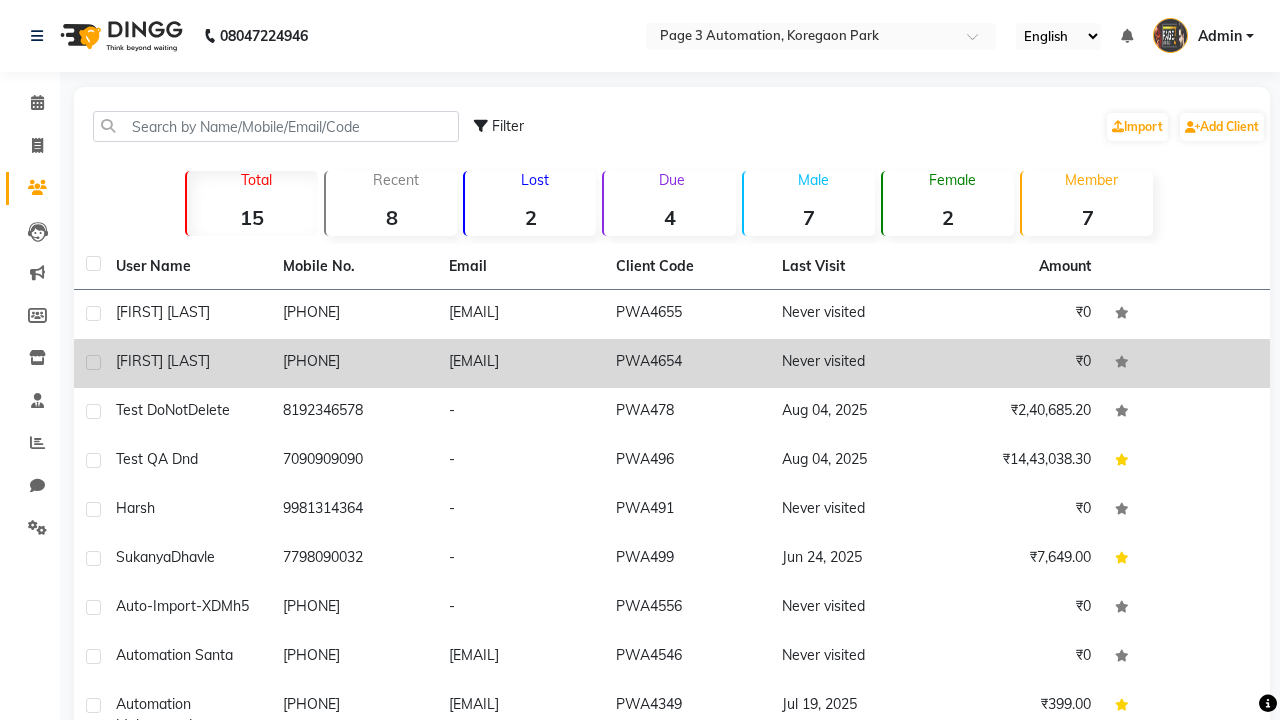click 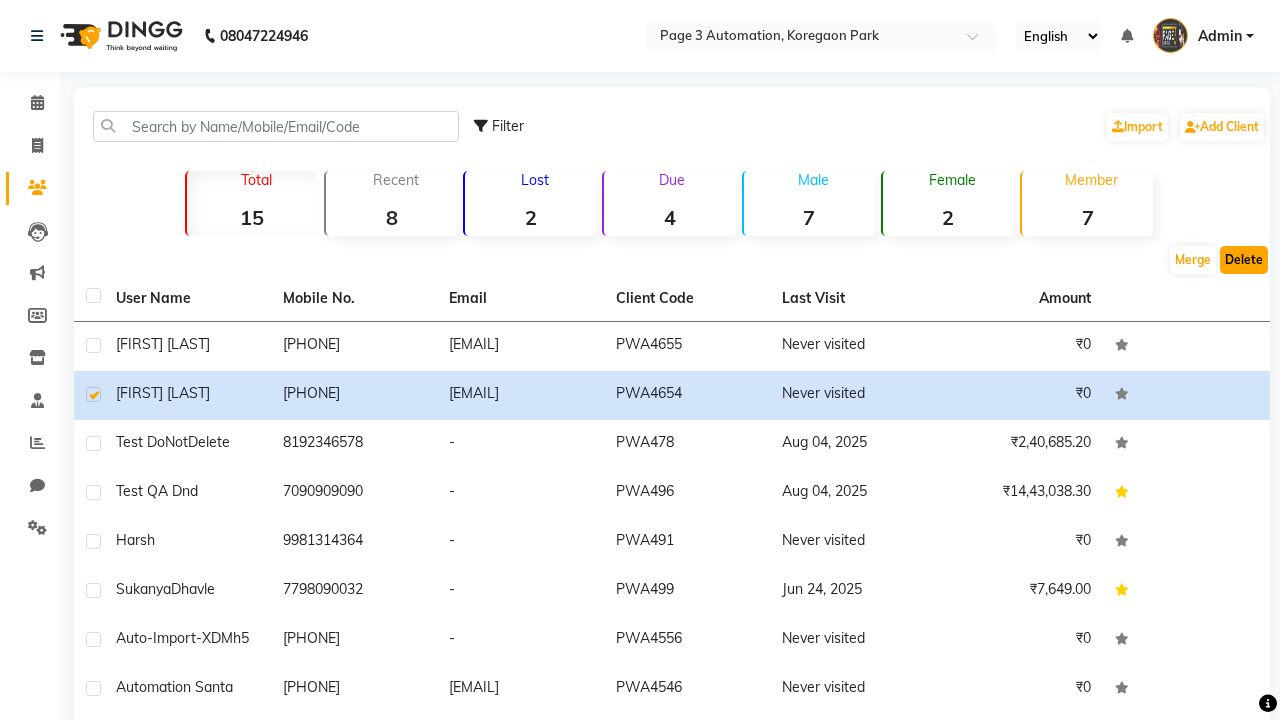click on "Delete" 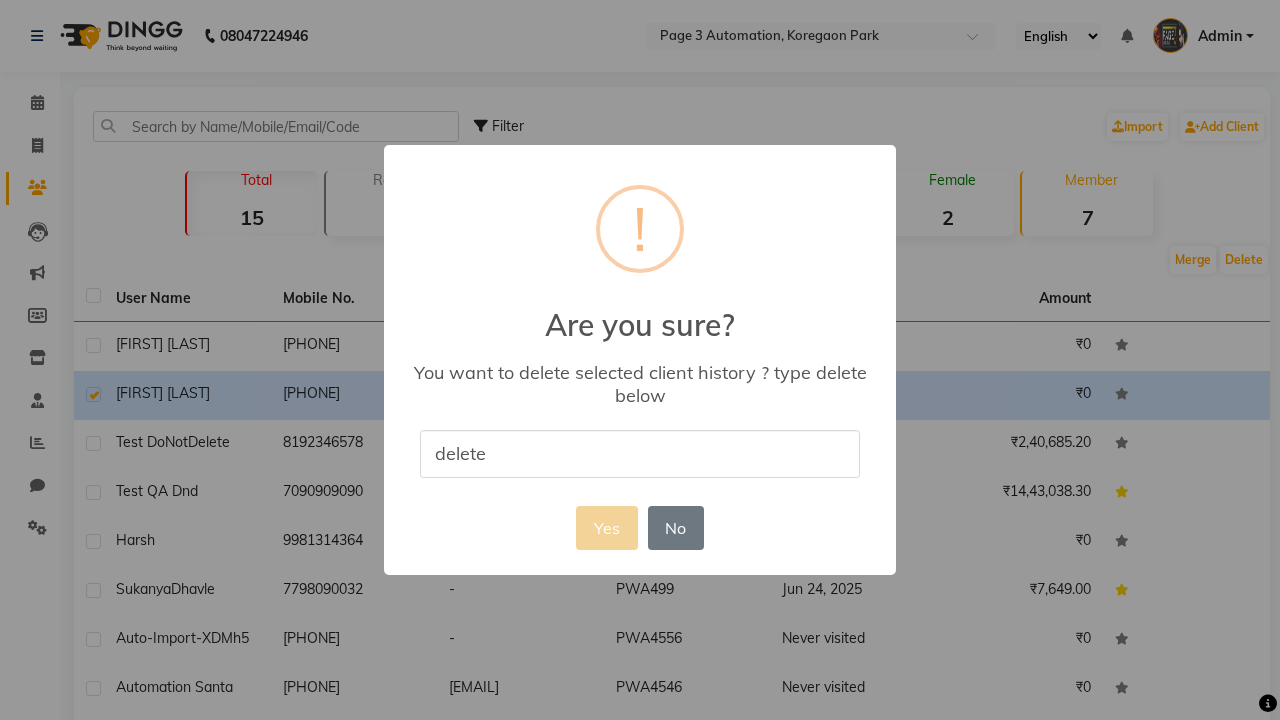 type on "delete" 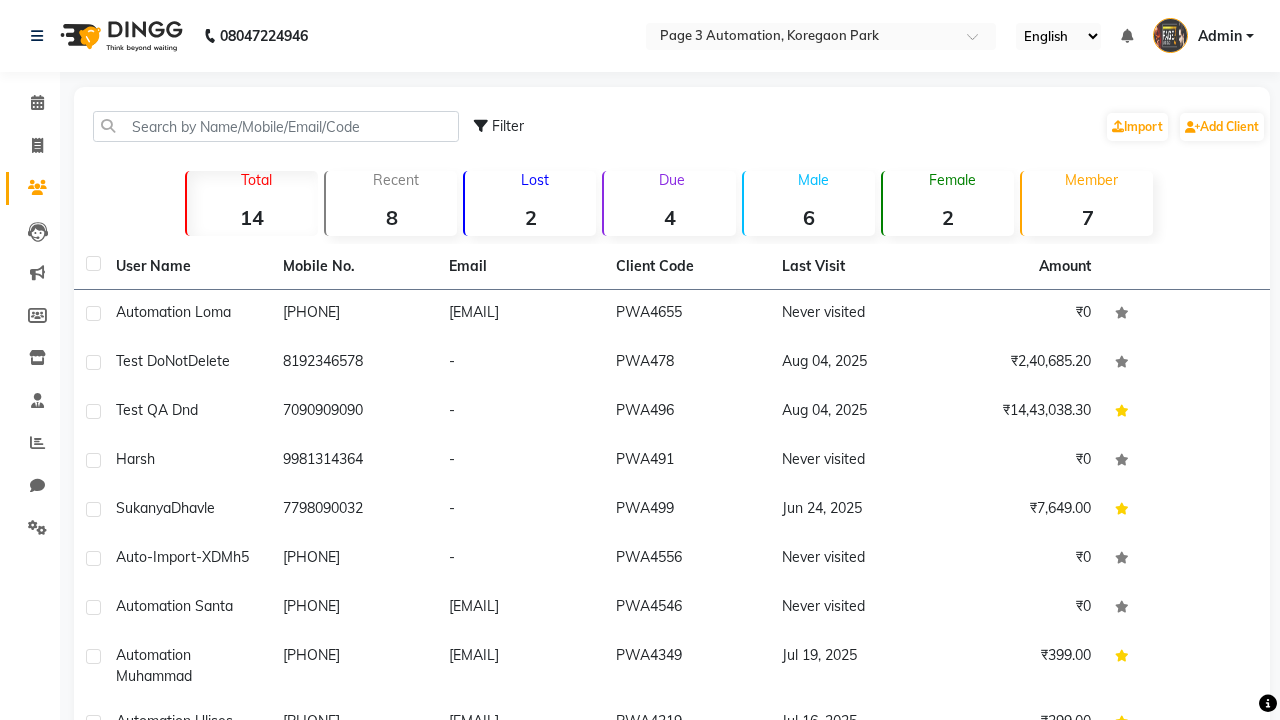 scroll, scrollTop: 0, scrollLeft: 0, axis: both 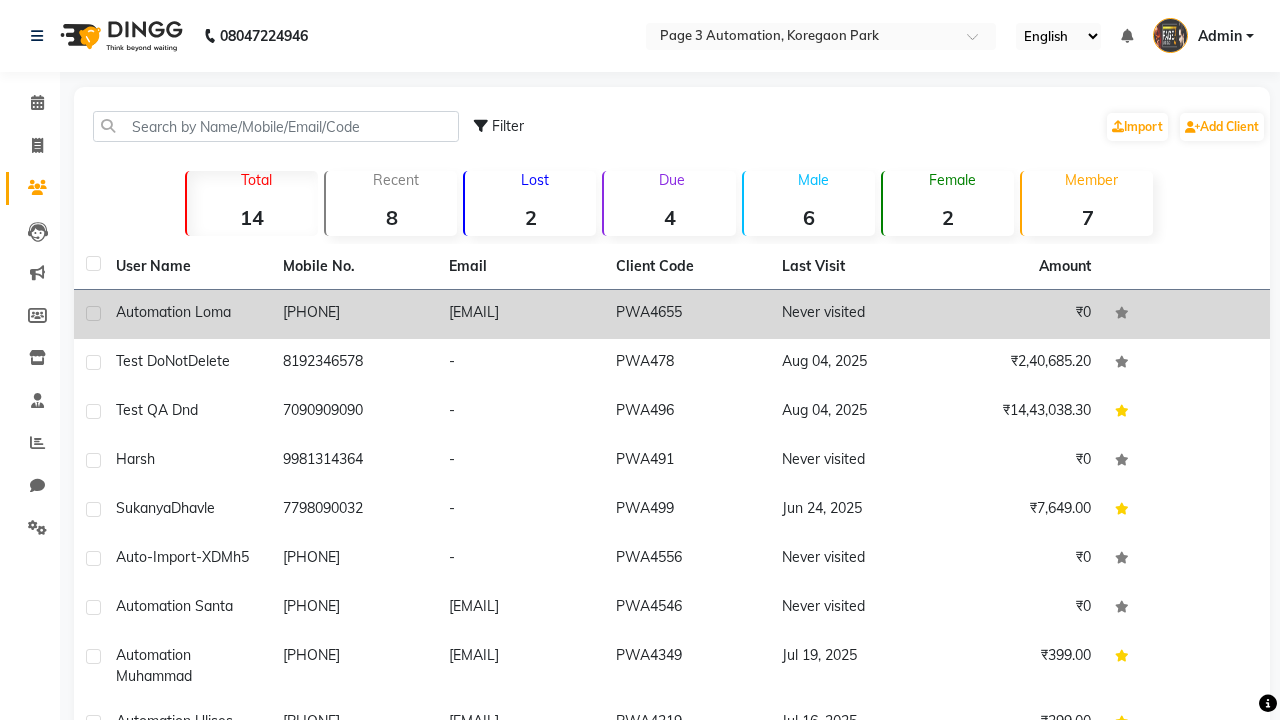 click 